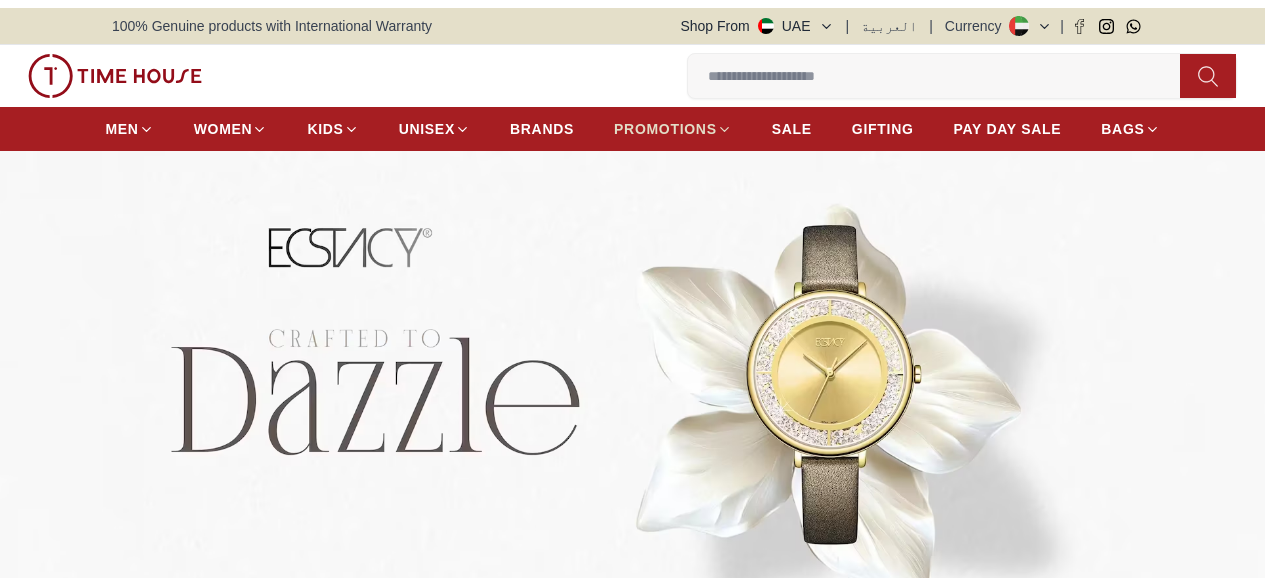 scroll, scrollTop: 0, scrollLeft: 0, axis: both 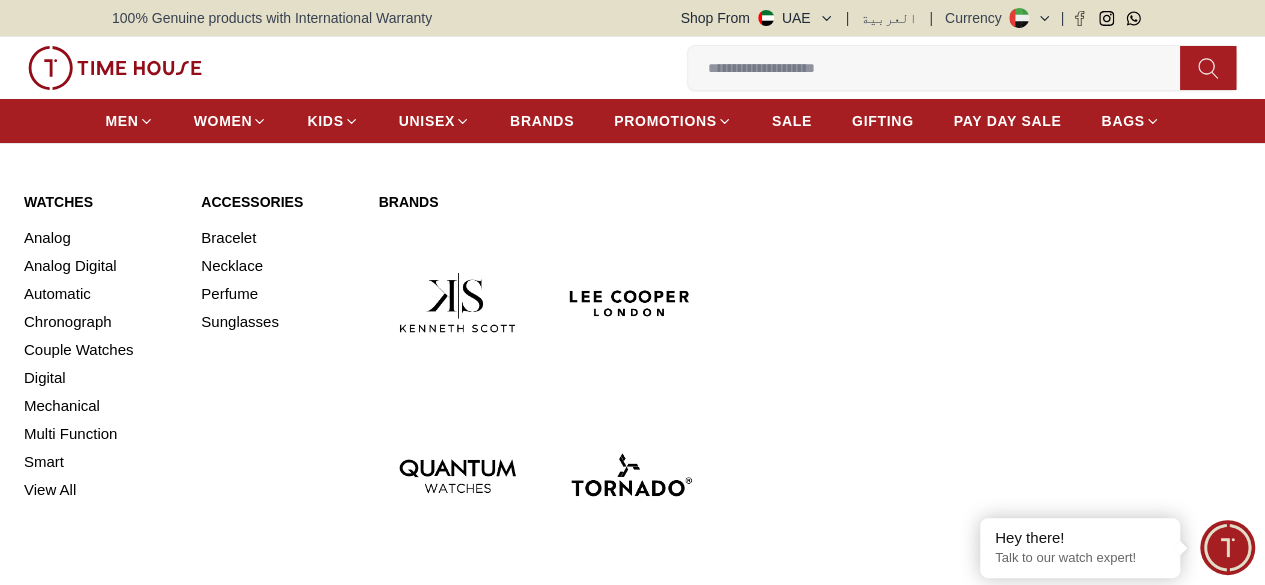 click at bounding box center [630, 475] 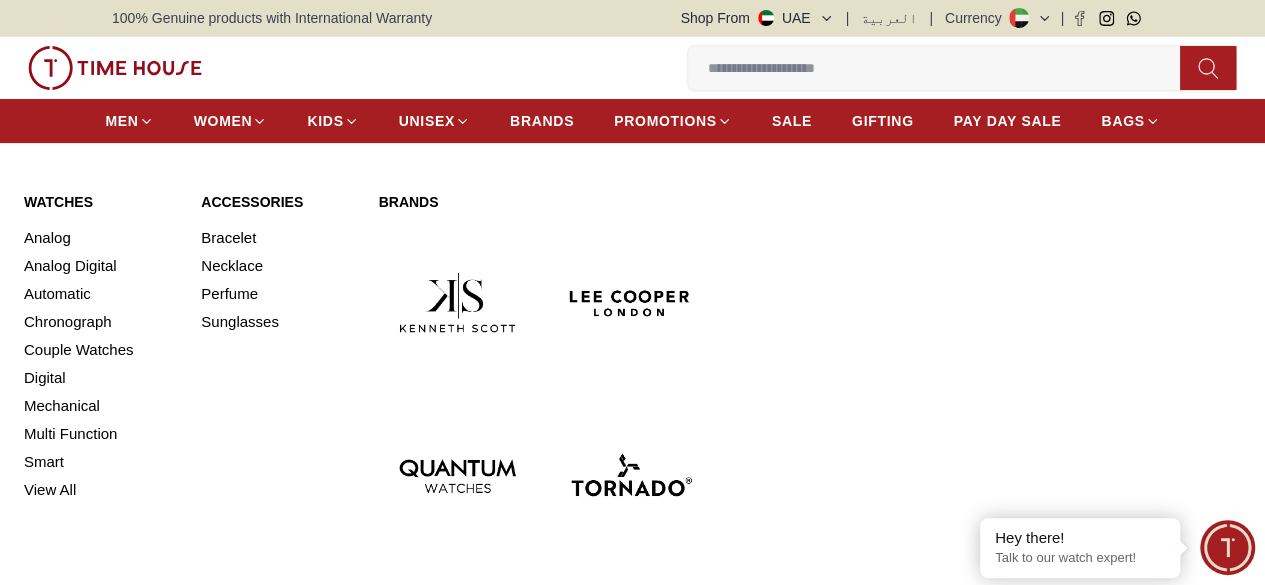 click at bounding box center (630, 475) 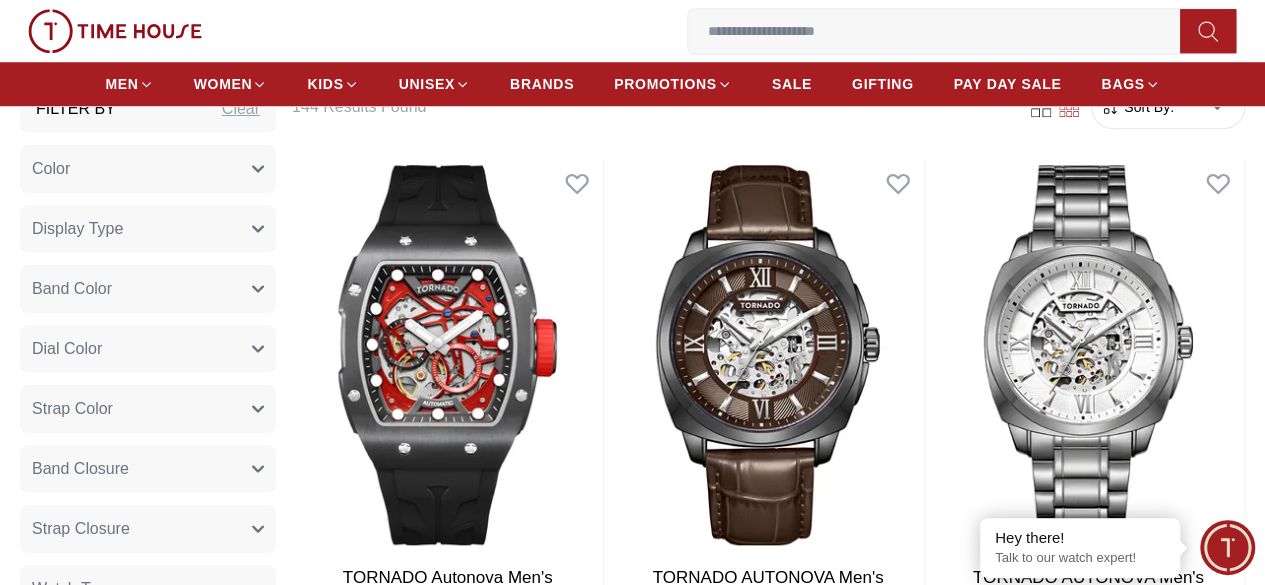 scroll, scrollTop: 759, scrollLeft: 0, axis: vertical 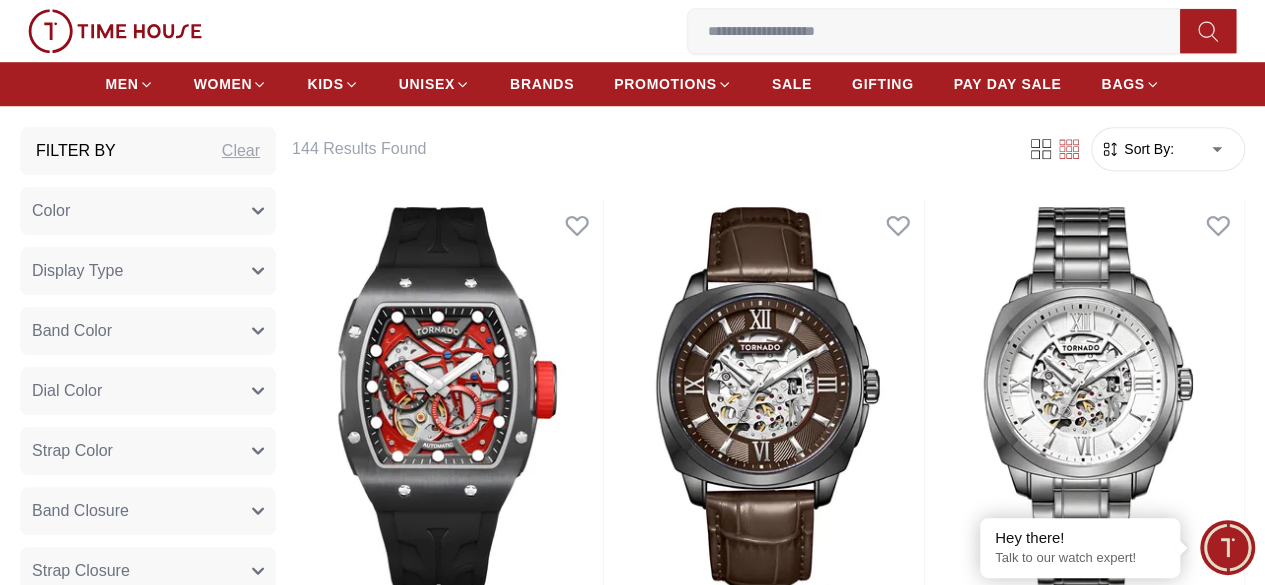 click on "Sort By:" at bounding box center [1147, 149] 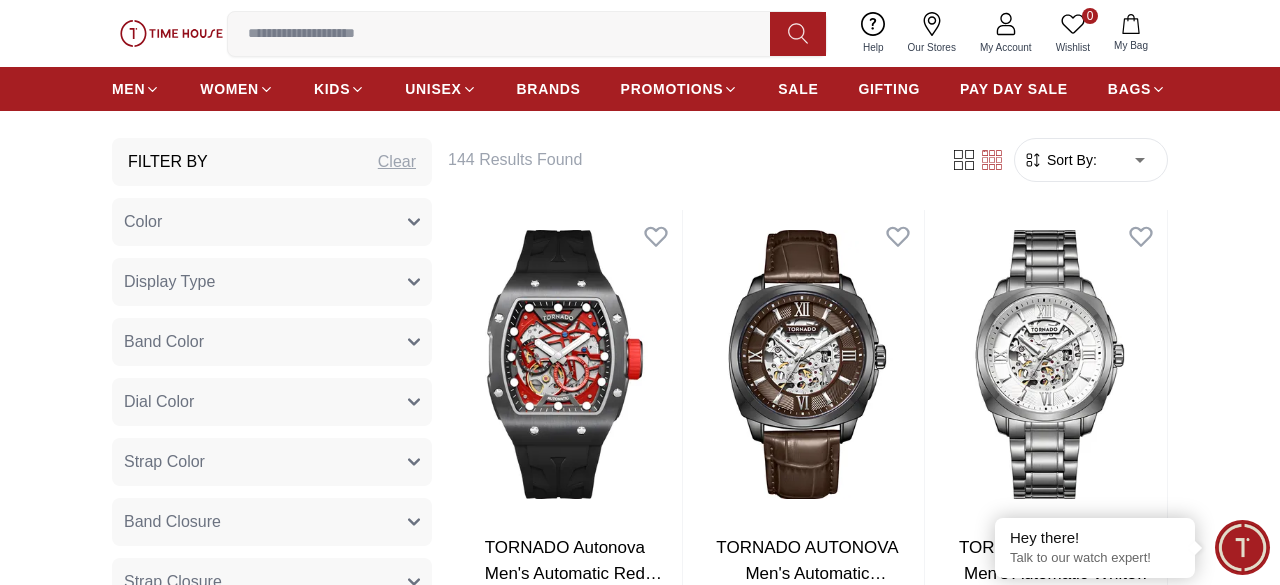 click on "100% Genuine products with International Warranty Shop From UAE | العربية |     Currency    | 0 Wishlist My Bag Help Our Stores My Account 0 Wishlist My Bag MEN WOMEN KIDS UNISEX BRANDS PROMOTIONS SALE GIFTING PAY DAY SALE BAGS Home Tornado Tornado Tornado is a dynamic watch brand known for its robust build and sporty appeal. Inspired by adventure and durability, Tornado watches combine rugged design with practical features, making them ideal for outdoor enthusiasts and active lifestyles. With a focus on reliability and functionality, Tornado timepieces embody strength and resilience, ensuring they stand the test of time in both style and performance.    Filter By Clear Color Black Green Blue Red Dark Blue Silver Silver / Black Orange Rose Gold Grey White Silver / Gold Silver / Rose Gold Gold Yellow Brown Light Blue Silver / Blue Navy Blue Military Green Blue / Silver Champagne White / Gold  Black  Ivory Green / Silver Black / Blue Black/Silver Blue/Silver Navy blue Cadet Blue Gold / Green" at bounding box center [640, 1872] 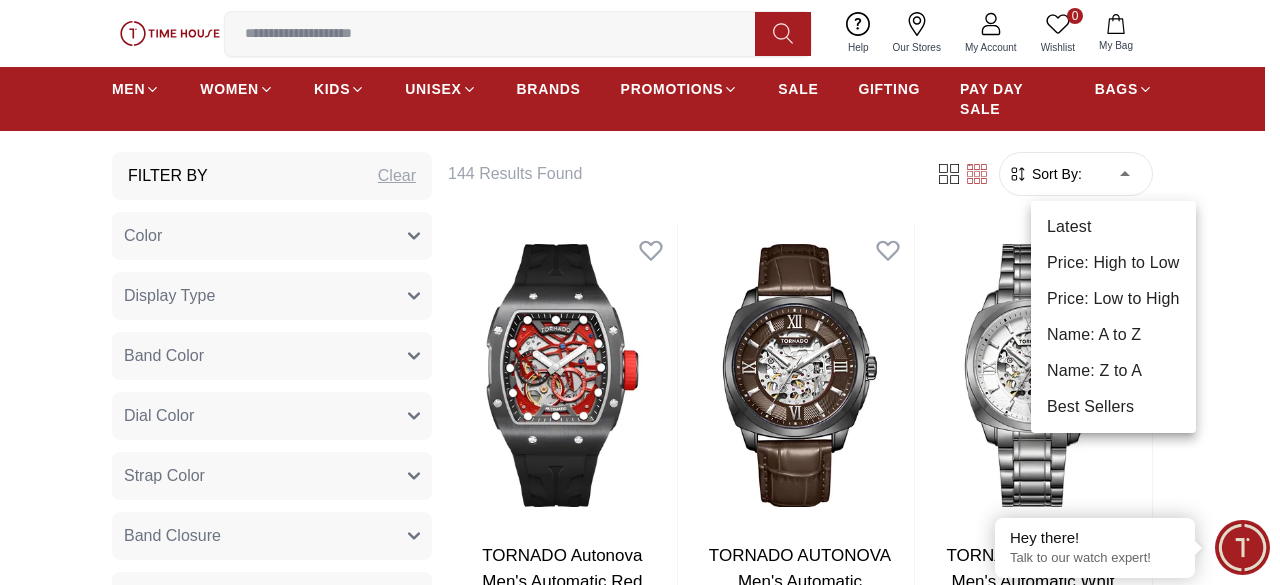 click on "Price: Low to High" at bounding box center (1113, 299) 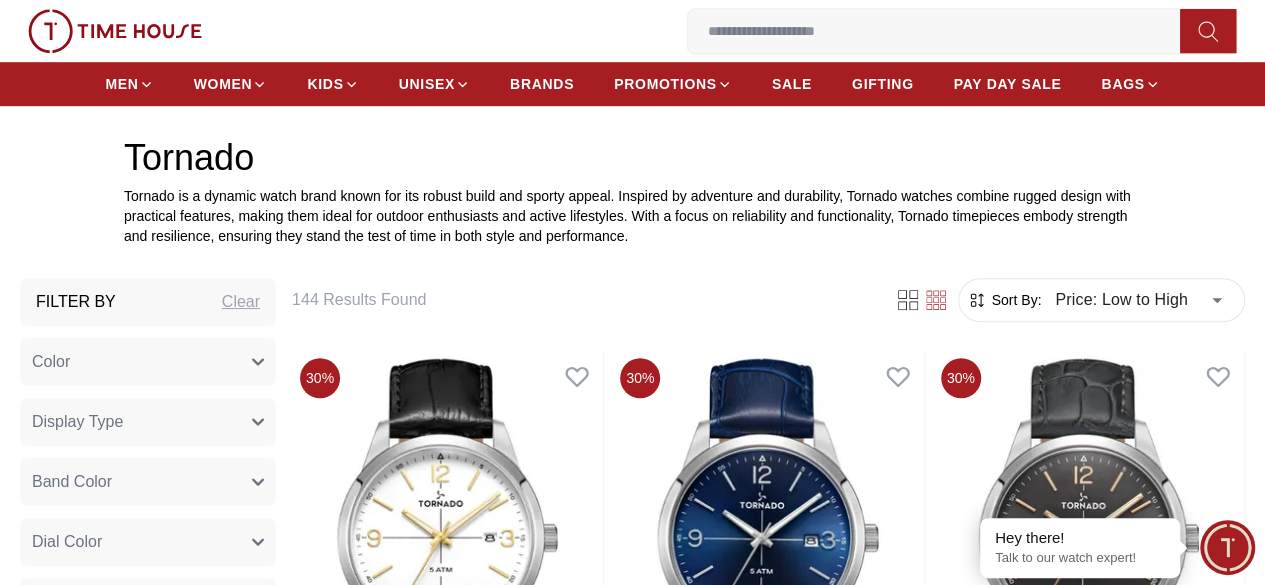 scroll, scrollTop: 614, scrollLeft: 0, axis: vertical 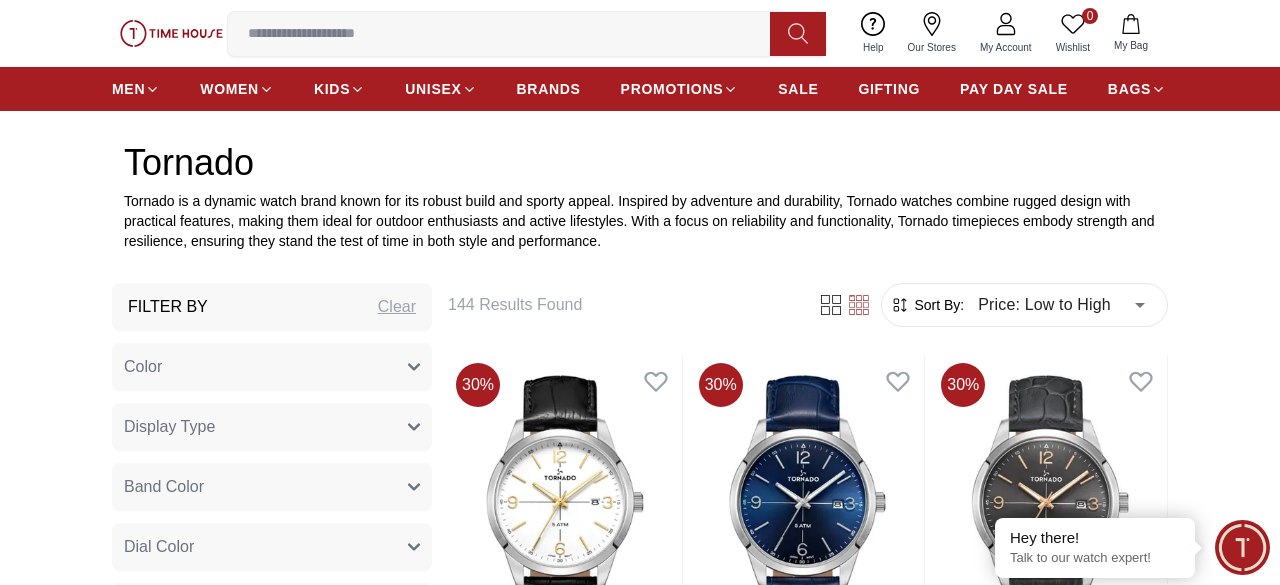 click on "100% Genuine products with International Warranty Shop From UAE | العربية |     Currency    | 0 Wishlist My Bag Help Our Stores My Account 0 Wishlist My Bag MEN WOMEN KIDS UNISEX BRANDS PROMOTIONS SALE GIFTING PAY DAY SALE BAGS Home Tornado Tornado Tornado is a dynamic watch brand known for its robust build and sporty appeal. Inspired by adventure and durability, Tornado watches combine rugged design with practical features, making them ideal for outdoor enthusiasts and active lifestyles. With a focus on reliability and functionality, Tornado timepieces embody strength and resilience, ensuring they stand the test of time in both style and performance.    Filter By Clear Color Black Green Blue Red Dark Blue Silver Silver / Black Orange Rose Gold Grey White Silver / Gold Silver / Rose Gold Gold Yellow Brown Light Blue Silver / Blue Navy Blue Military Green Blue / Silver Champagne White / Gold  Black  Ivory Green / Silver Black / Blue Black/Silver Blue/Silver Navy blue Cadet Blue Gold / Green" at bounding box center (640, 2045) 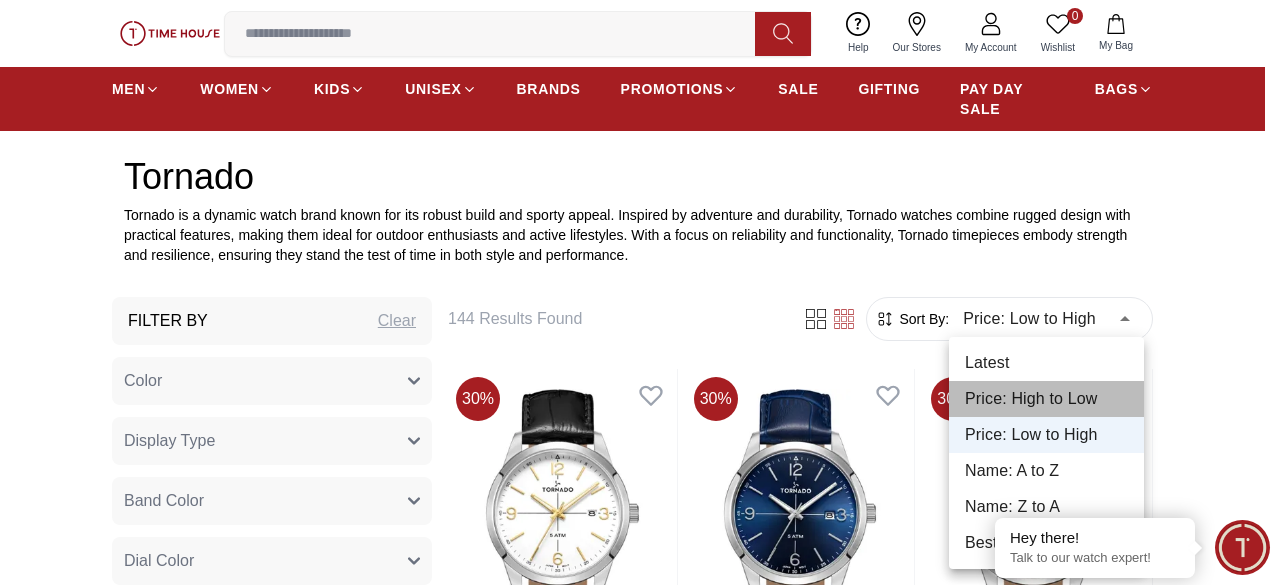 click on "Price: High to Low" at bounding box center (1046, 399) 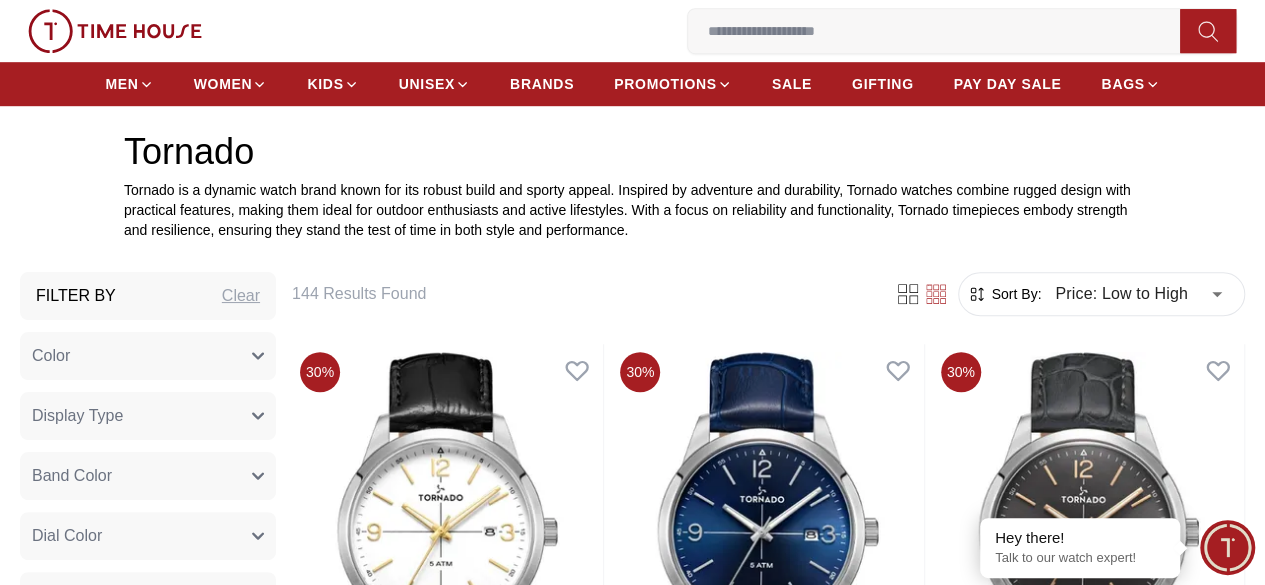 type on "*" 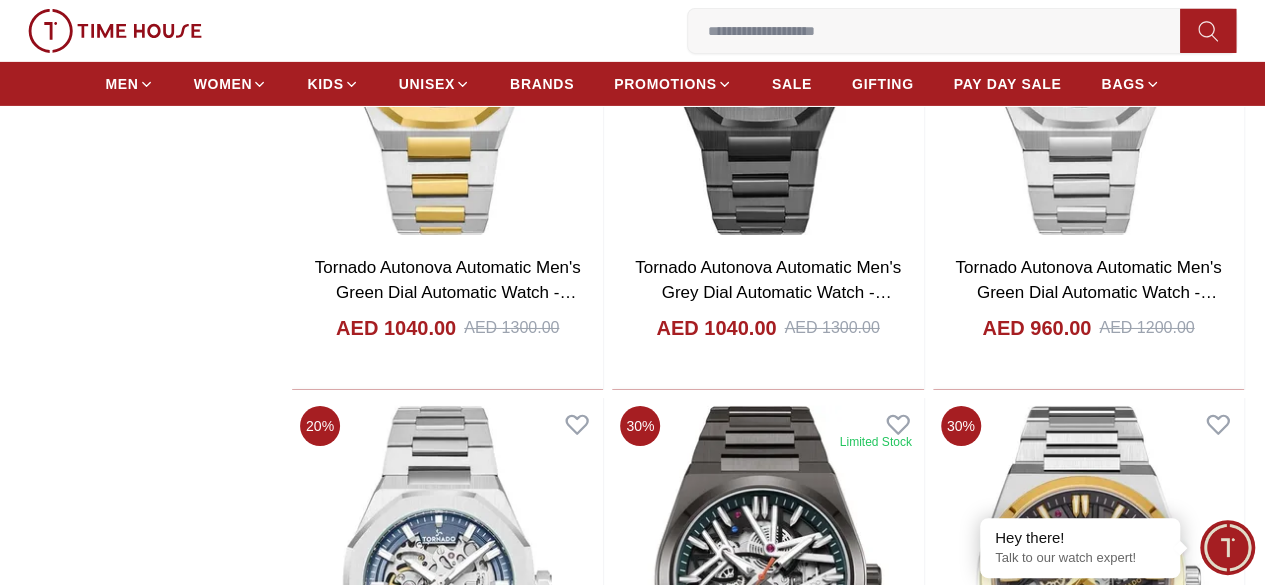 scroll, scrollTop: 3314, scrollLeft: 0, axis: vertical 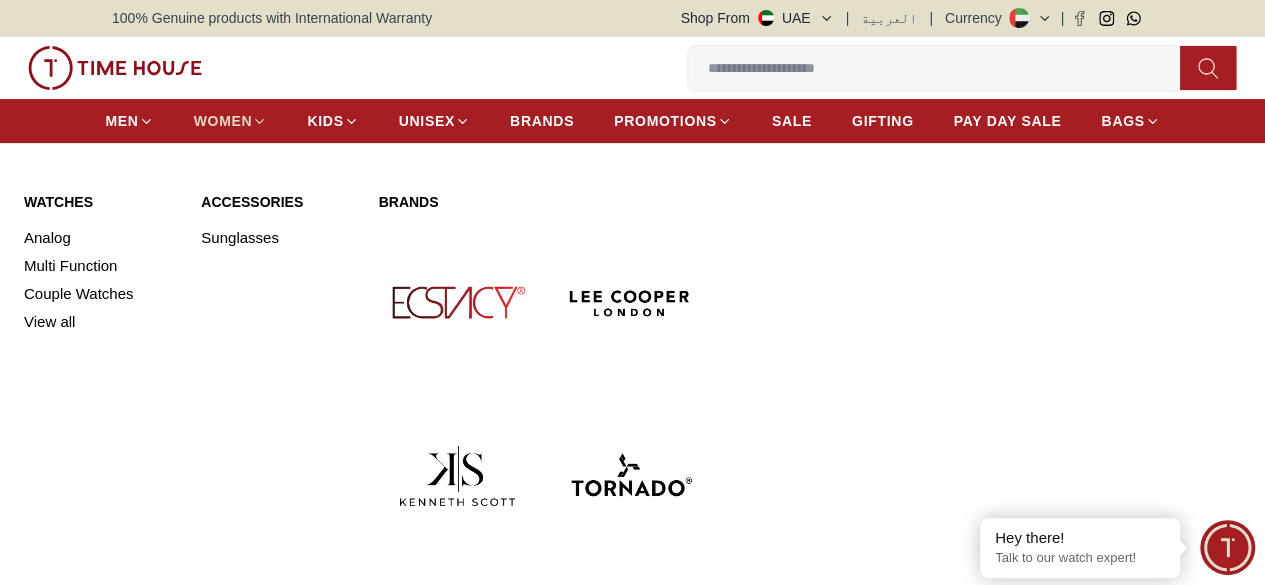 click on "WOMEN" at bounding box center (223, 121) 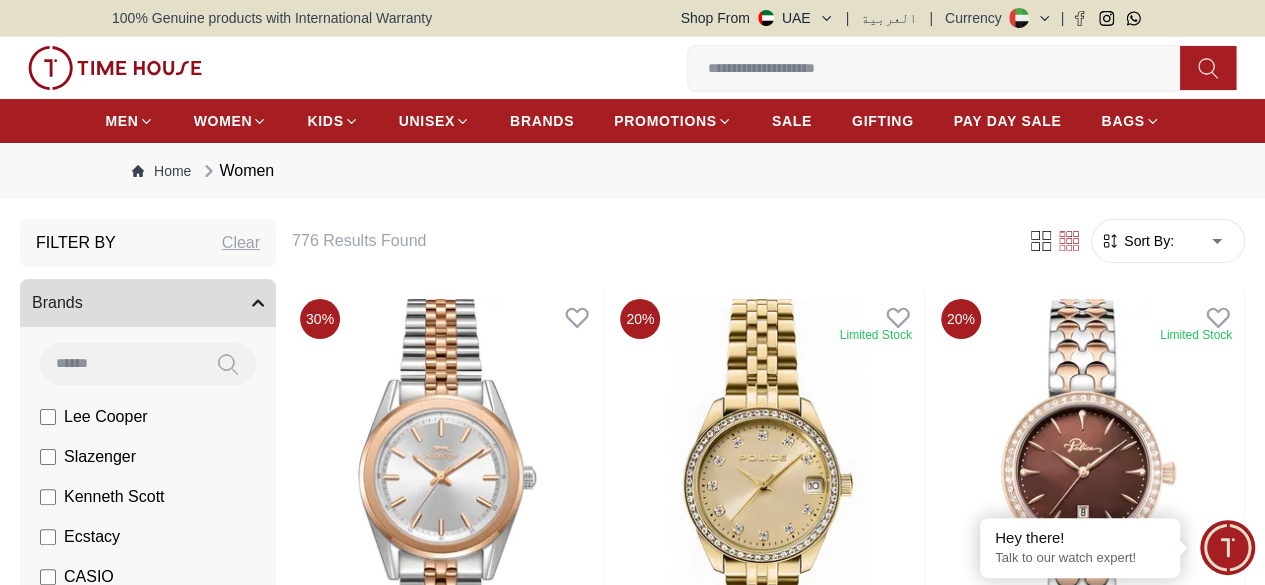 scroll, scrollTop: 239, scrollLeft: 0, axis: vertical 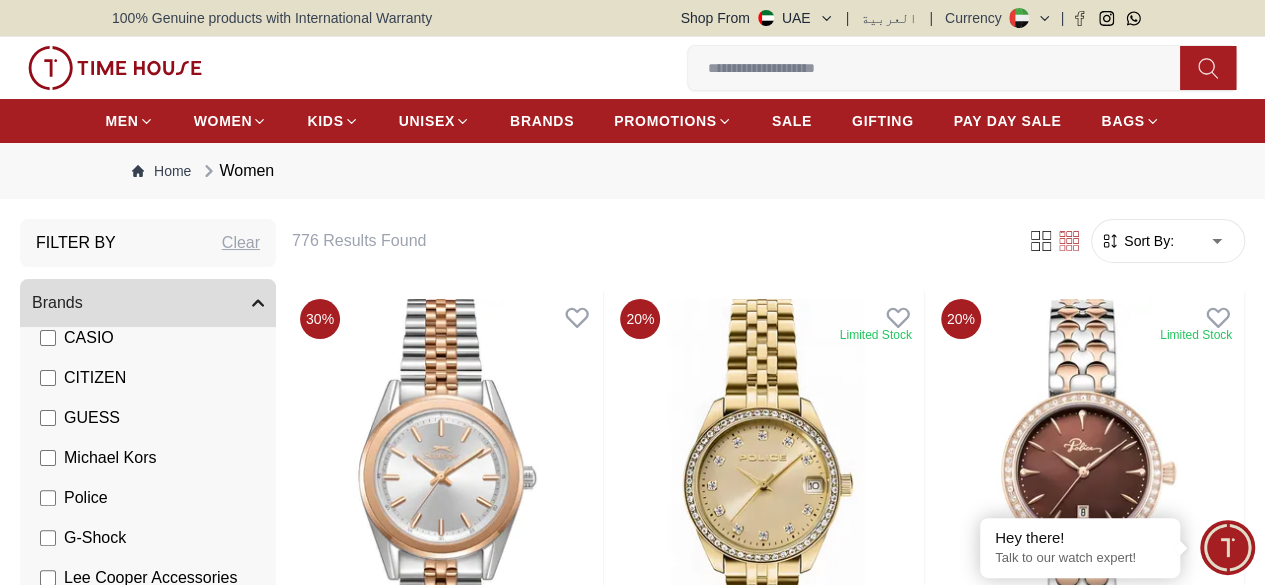 click on "Brands" at bounding box center (148, 303) 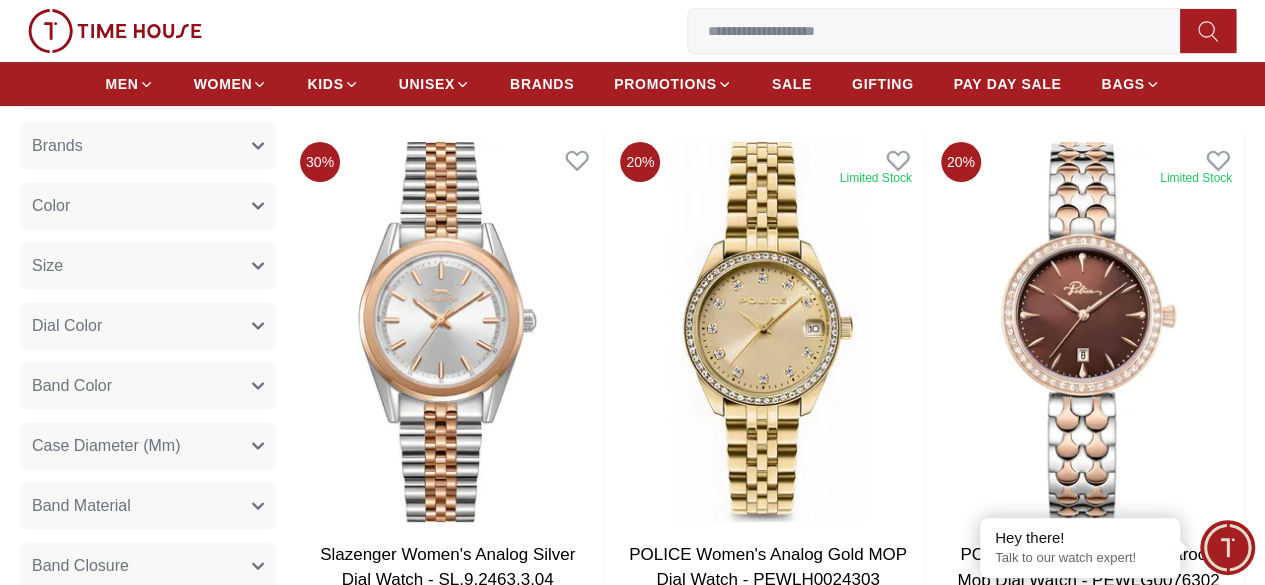 scroll, scrollTop: 156, scrollLeft: 0, axis: vertical 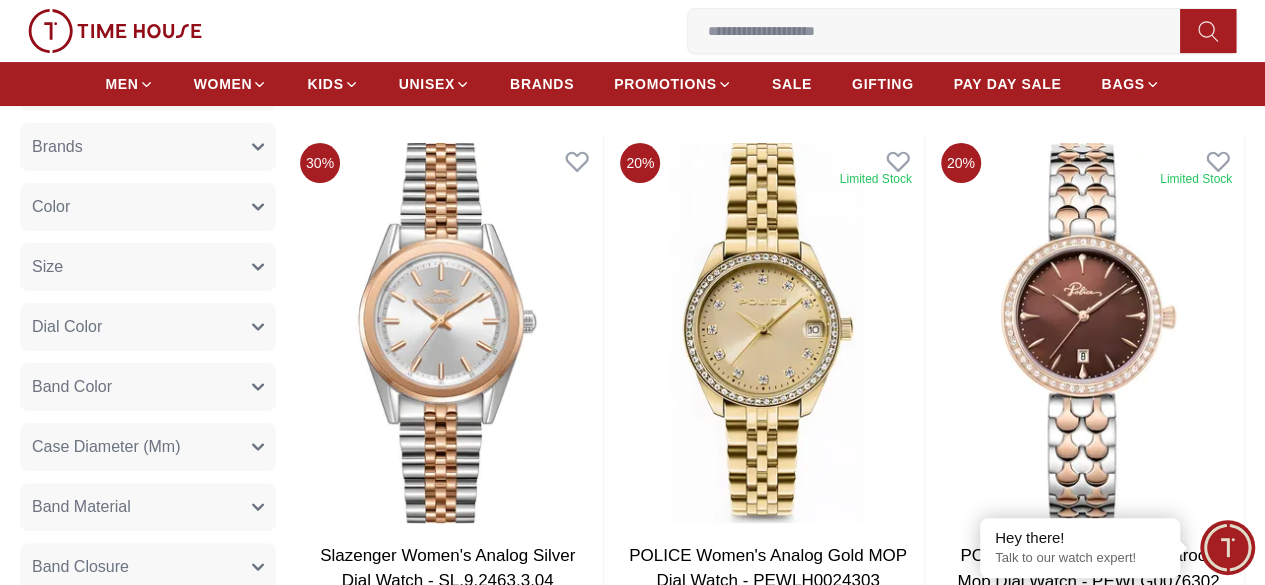 click on "Color" at bounding box center (148, 207) 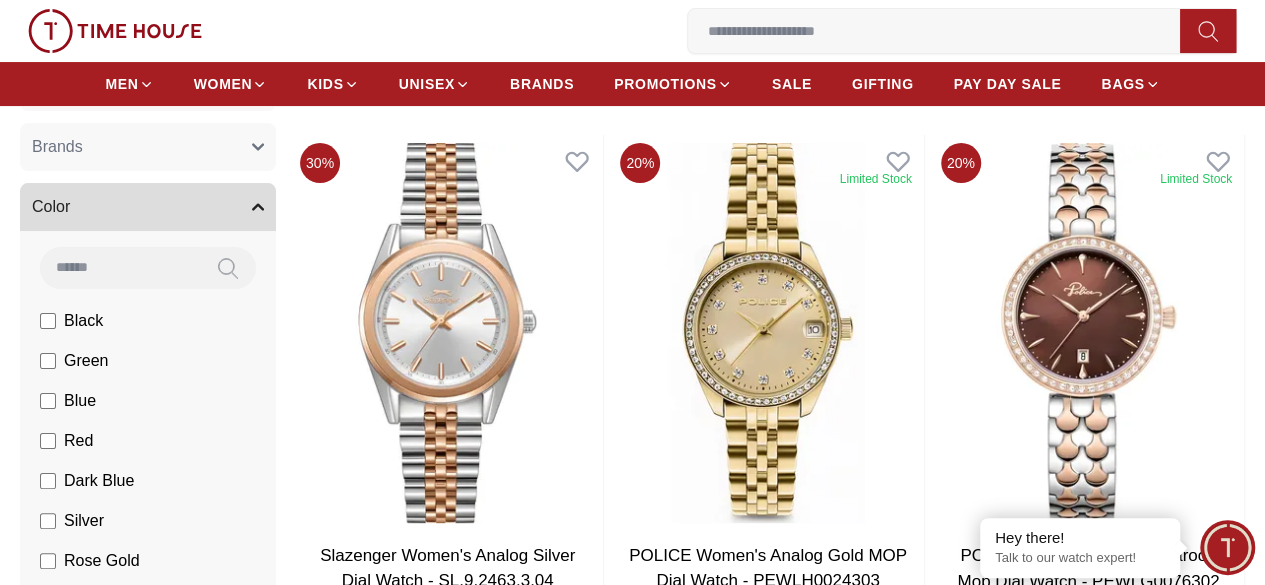 click on "Color" at bounding box center [148, 207] 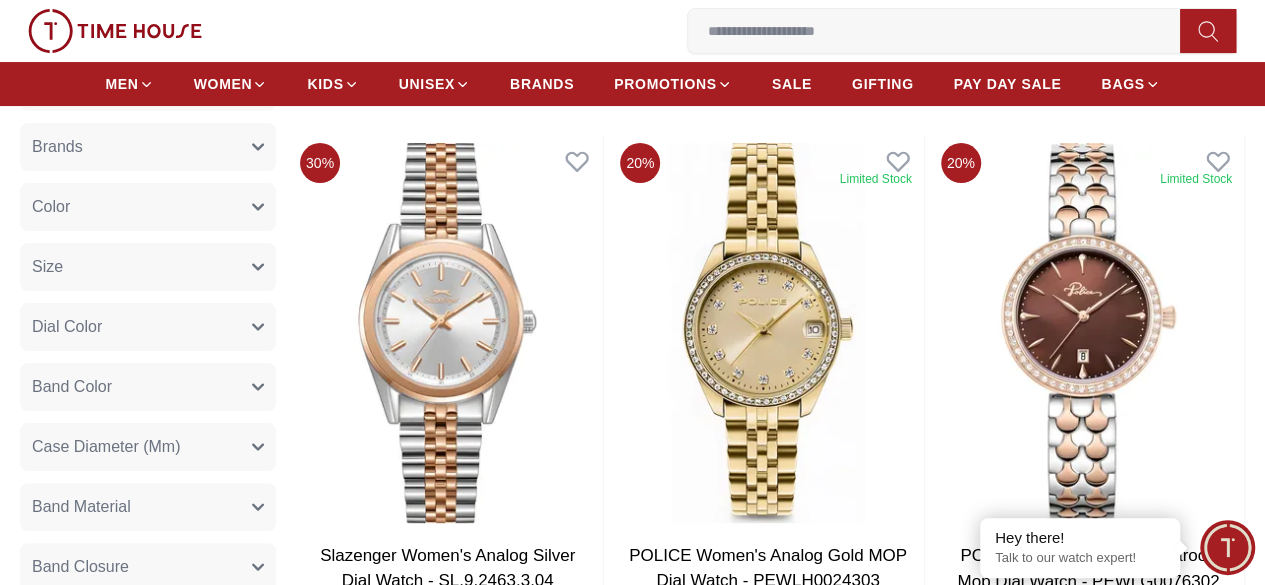 click on "Dial Color" at bounding box center (148, 327) 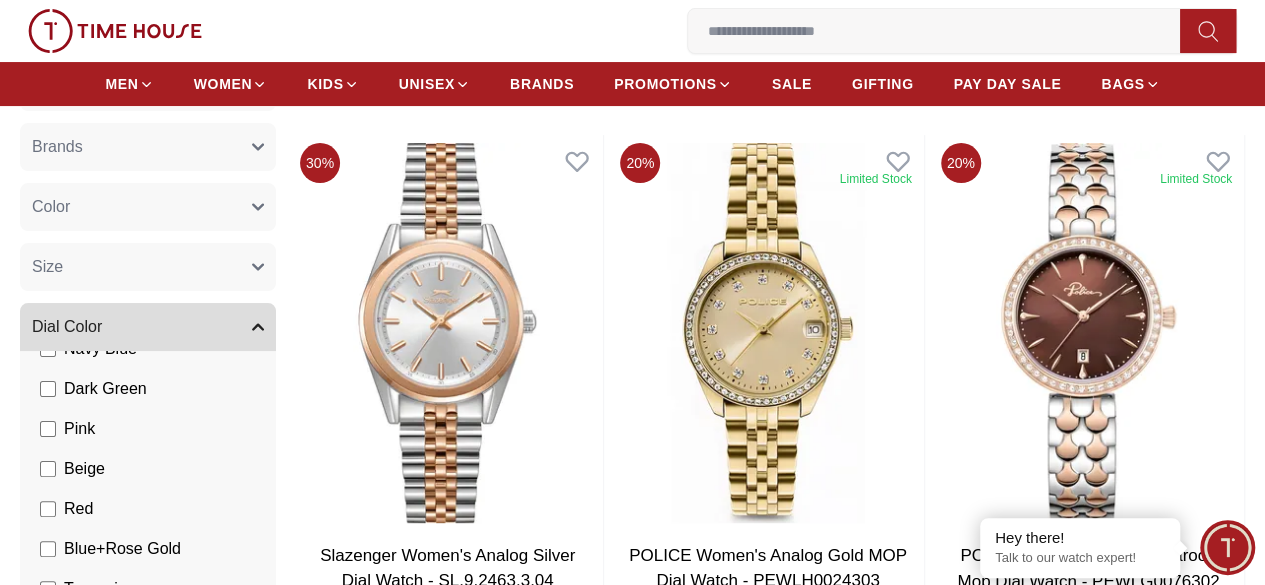 scroll, scrollTop: 407, scrollLeft: 0, axis: vertical 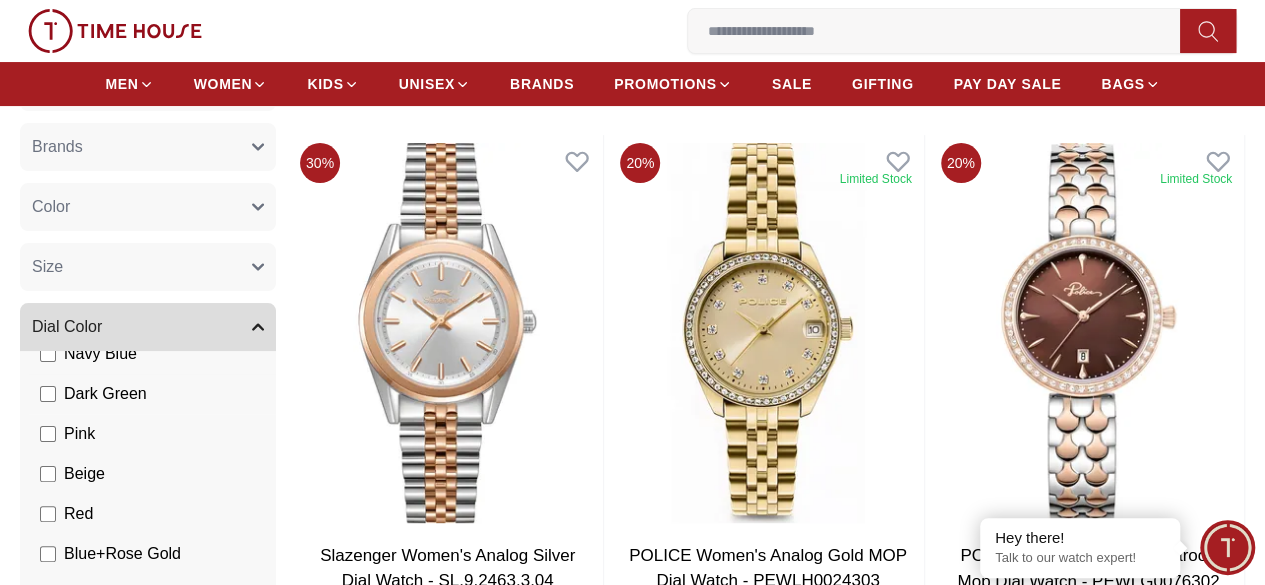 click on "Dark Green" at bounding box center (0, 0) 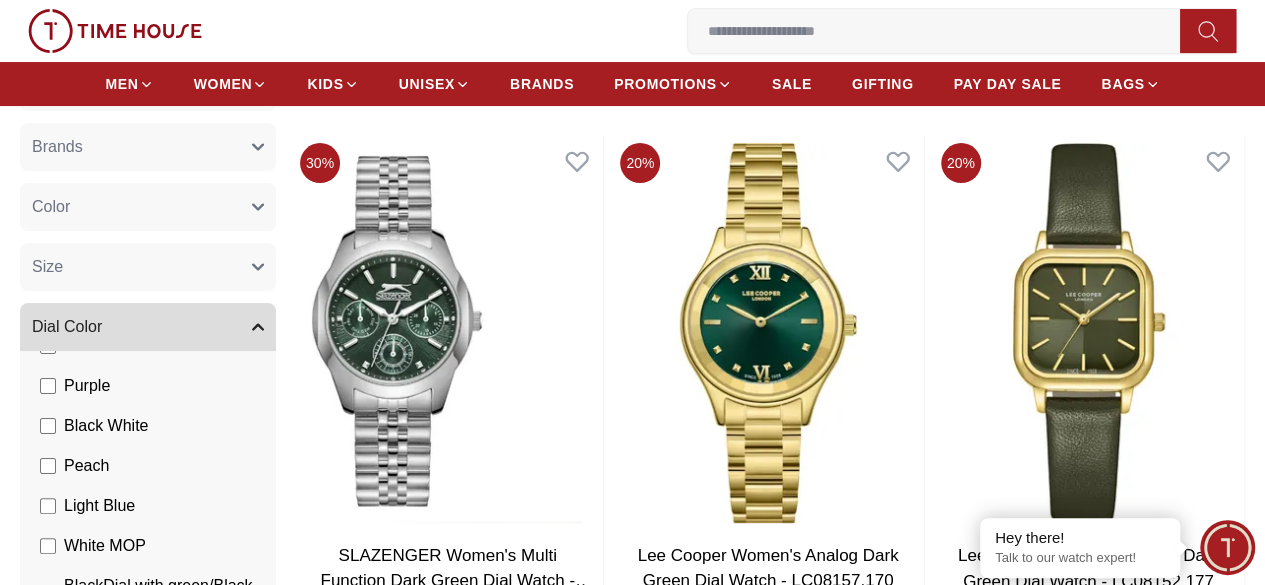 scroll, scrollTop: 823, scrollLeft: 0, axis: vertical 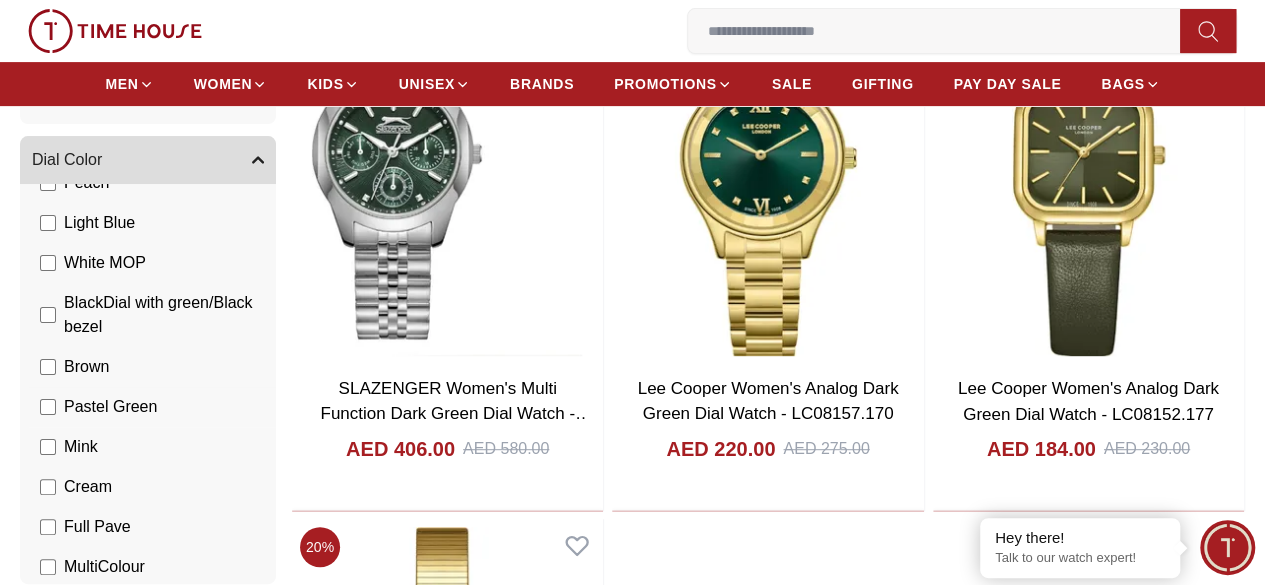 click on "Pastel Green" at bounding box center [0, 0] 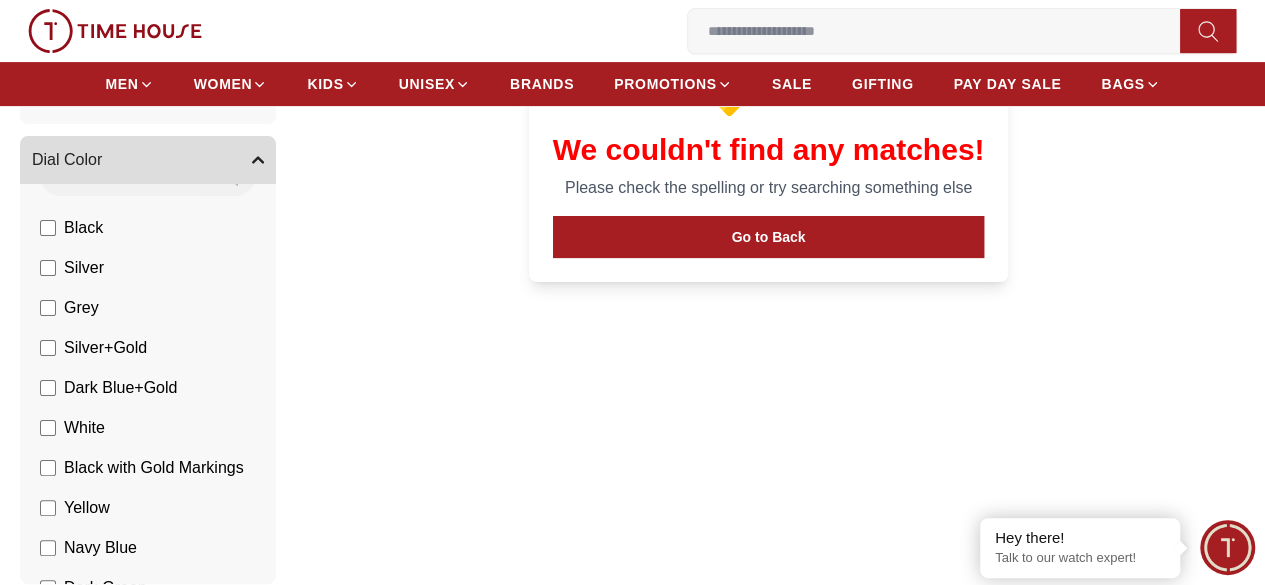 scroll, scrollTop: 0, scrollLeft: 0, axis: both 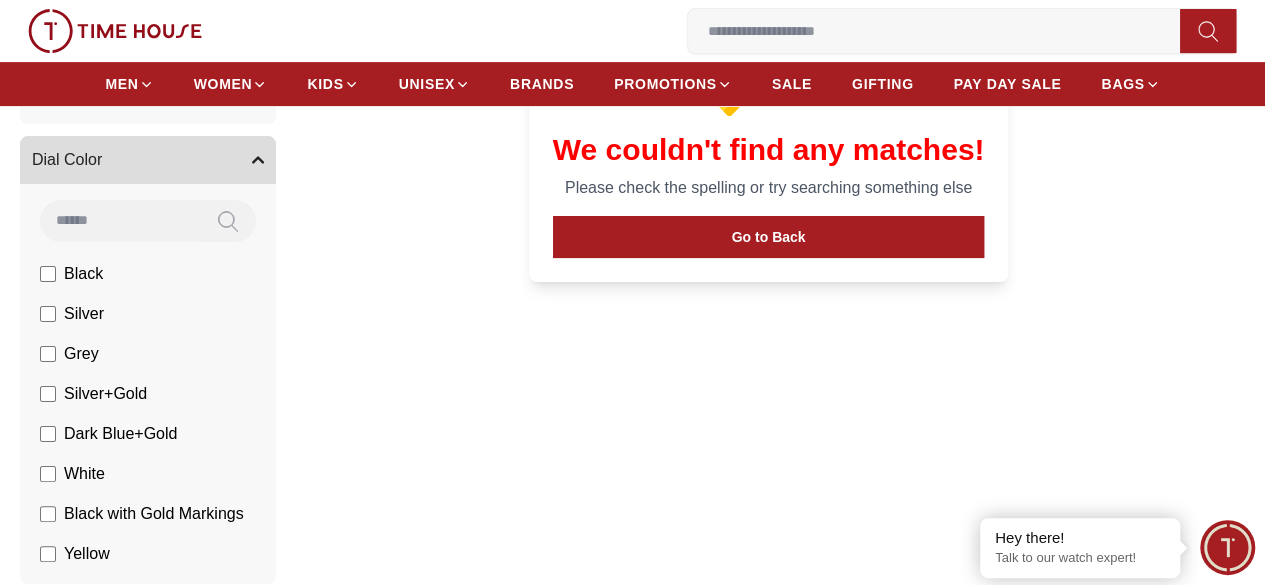 click at bounding box center (120, 220) 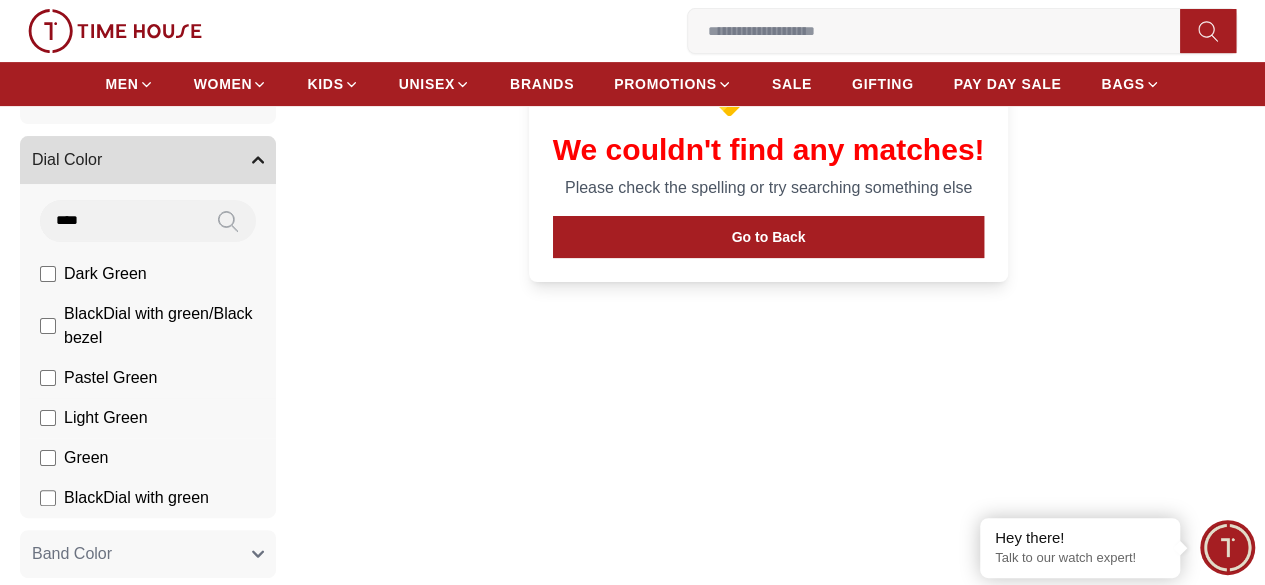type on "****" 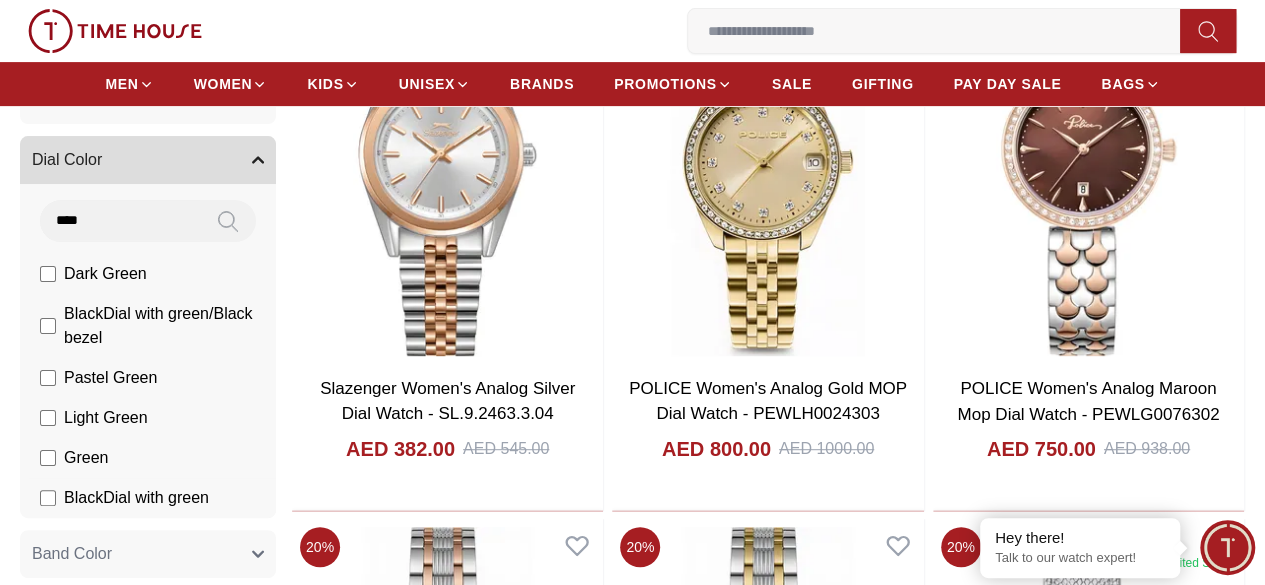 click on "BlackDial with green" at bounding box center [0, 0] 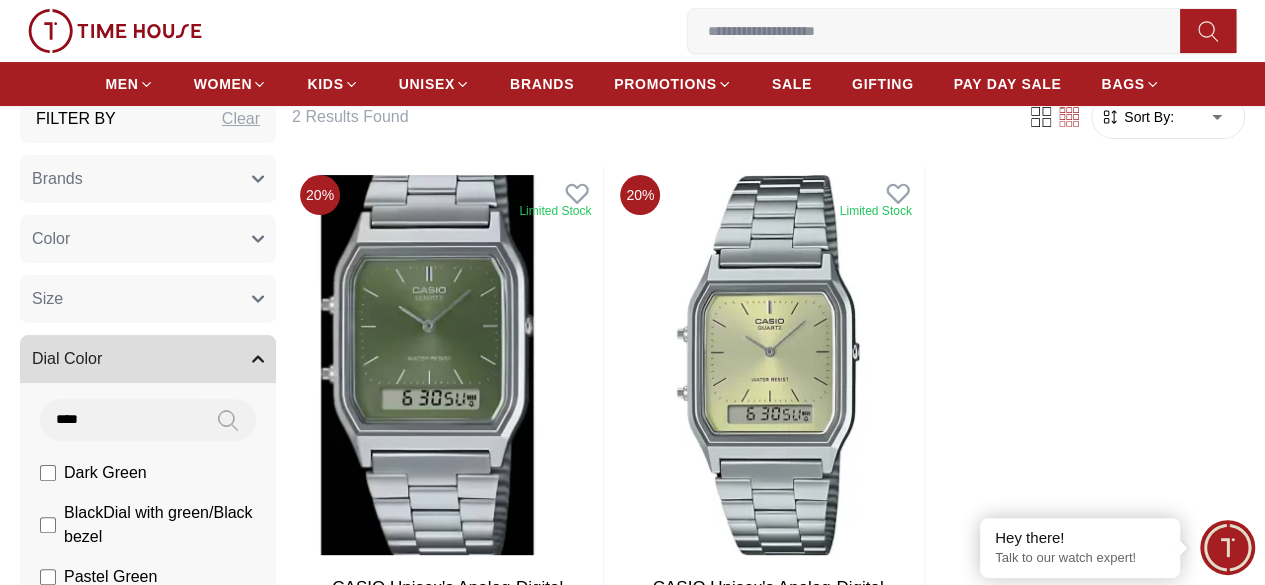 scroll, scrollTop: 264, scrollLeft: 0, axis: vertical 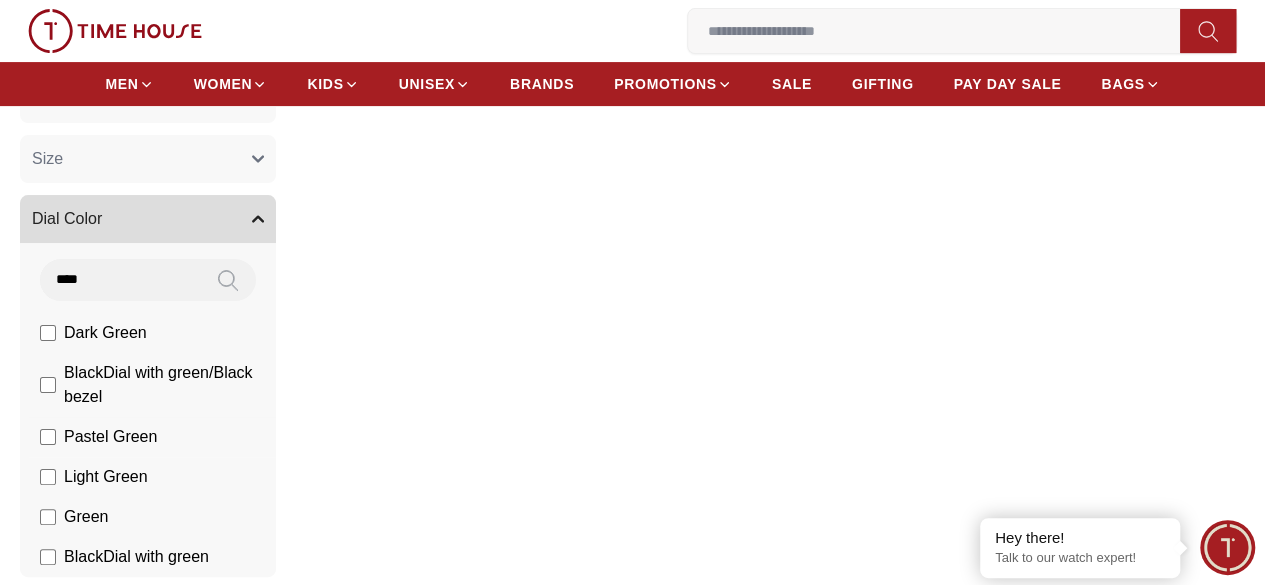 click on "Pastel Green" at bounding box center (0, 0) 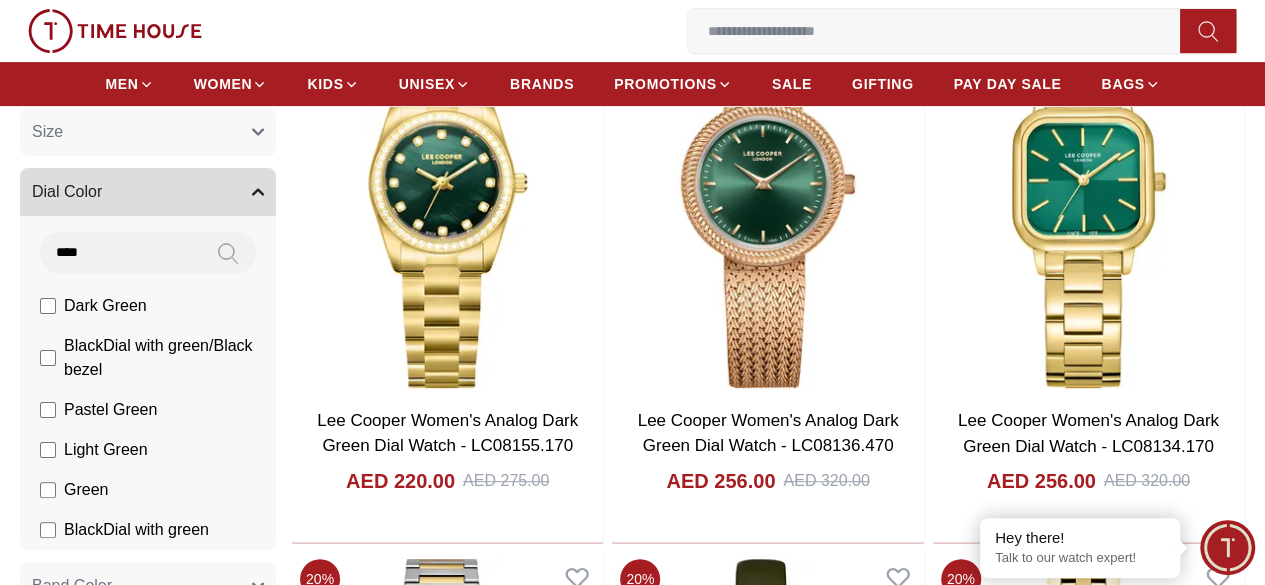 scroll, scrollTop: 290, scrollLeft: 0, axis: vertical 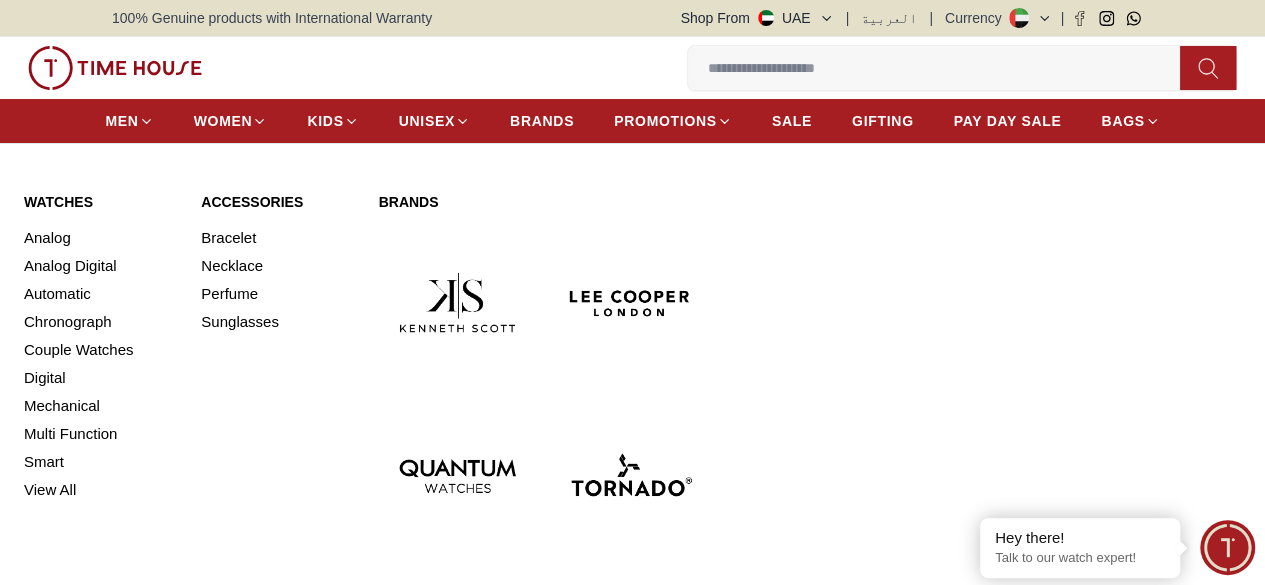 click at bounding box center (457, 475) 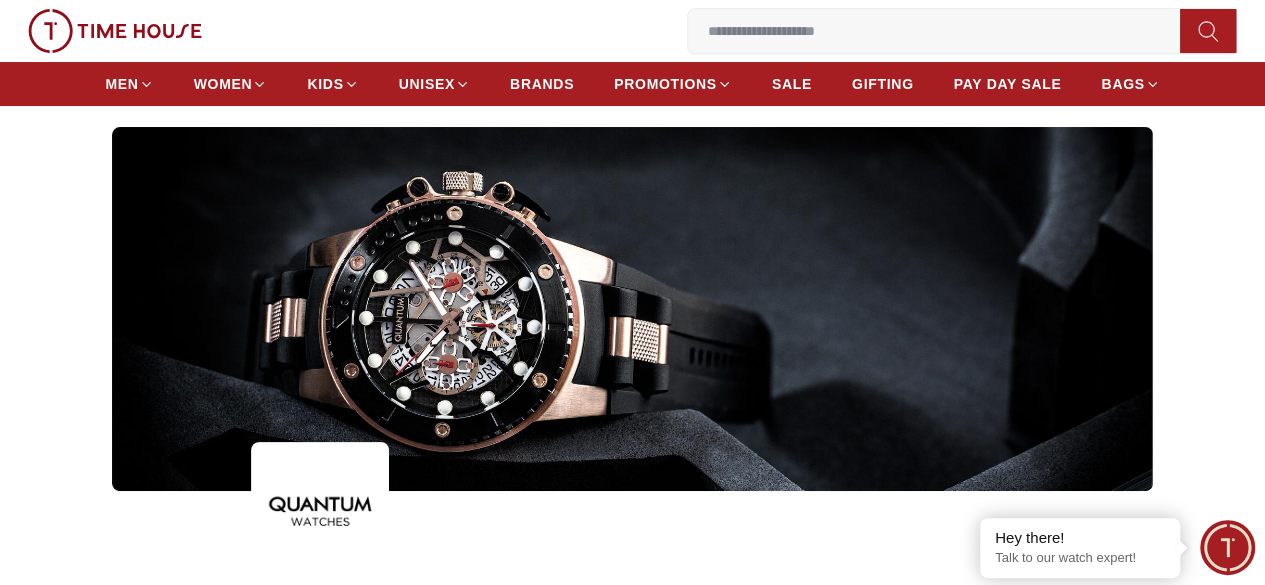scroll, scrollTop: 0, scrollLeft: 0, axis: both 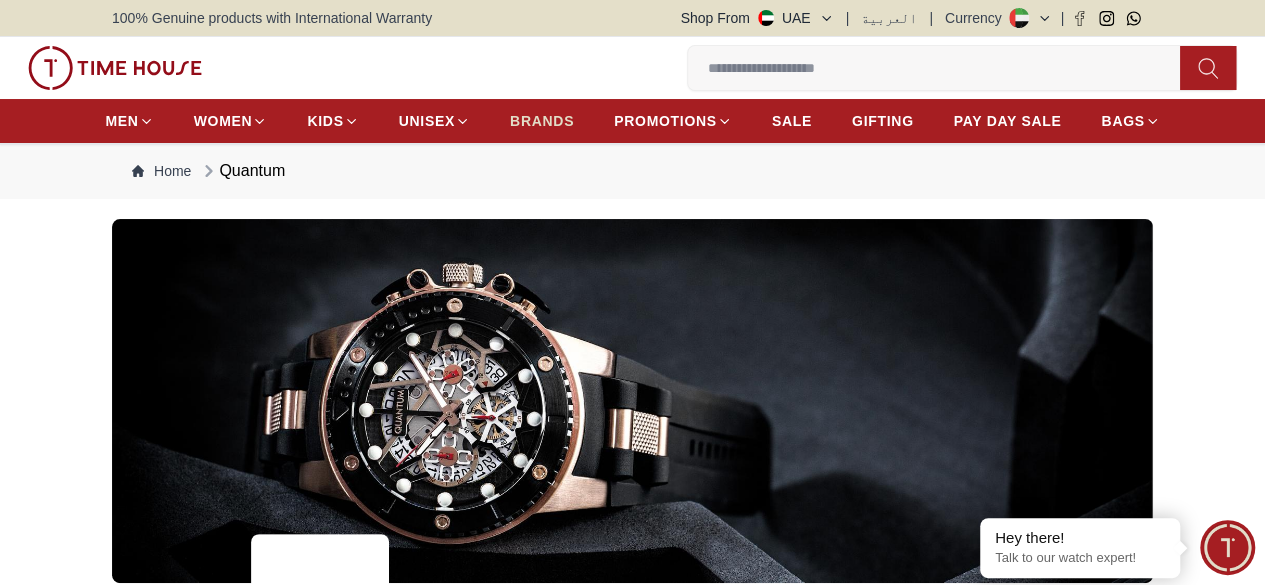 click on "BRANDS" at bounding box center [542, 121] 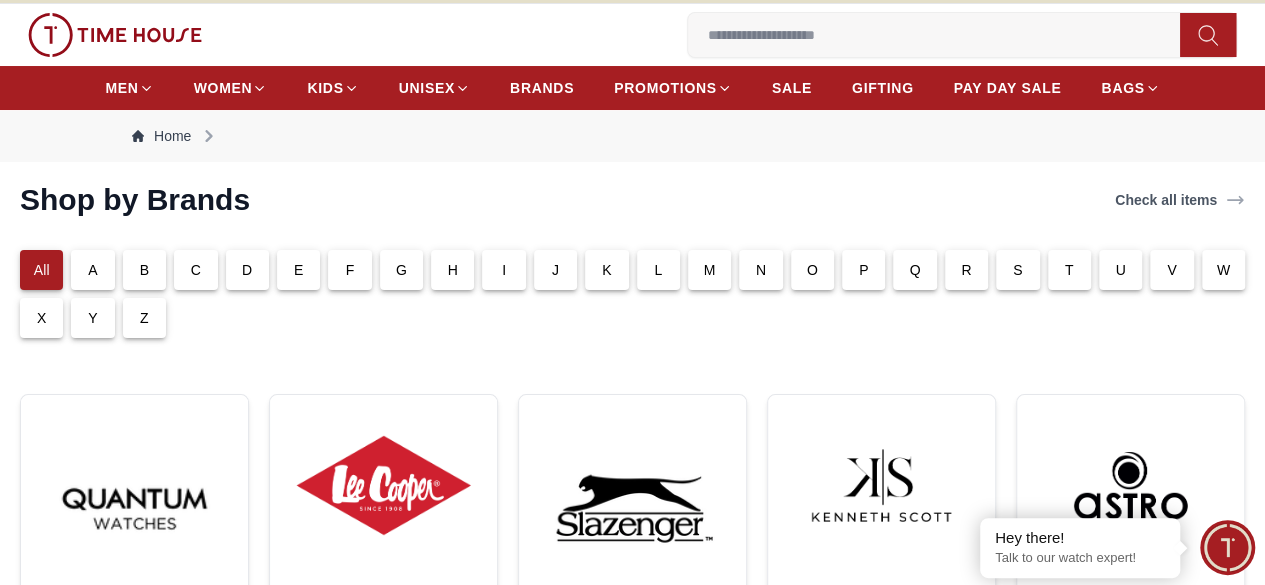 scroll, scrollTop: 31, scrollLeft: 0, axis: vertical 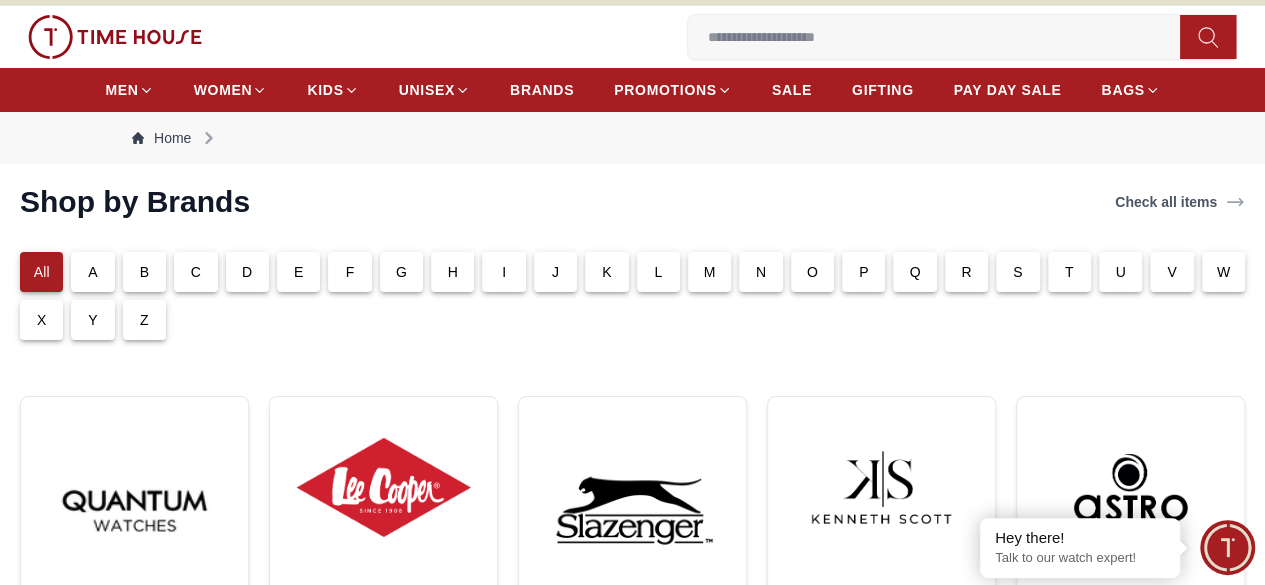 click on "P" at bounding box center [863, 272] 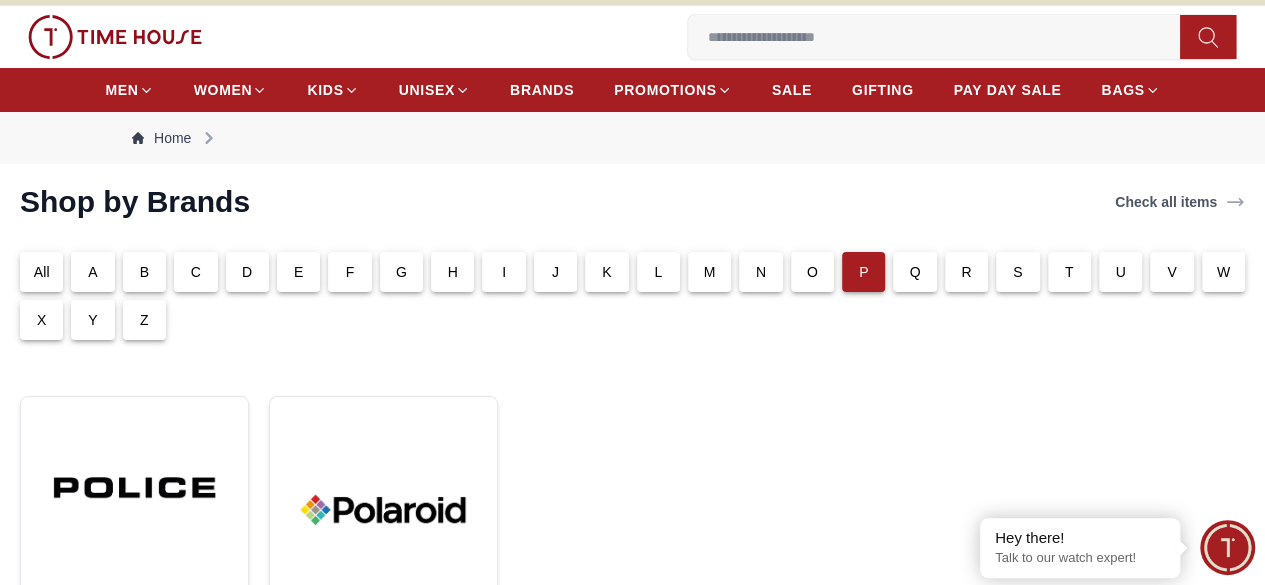 click on "R" at bounding box center [966, 272] 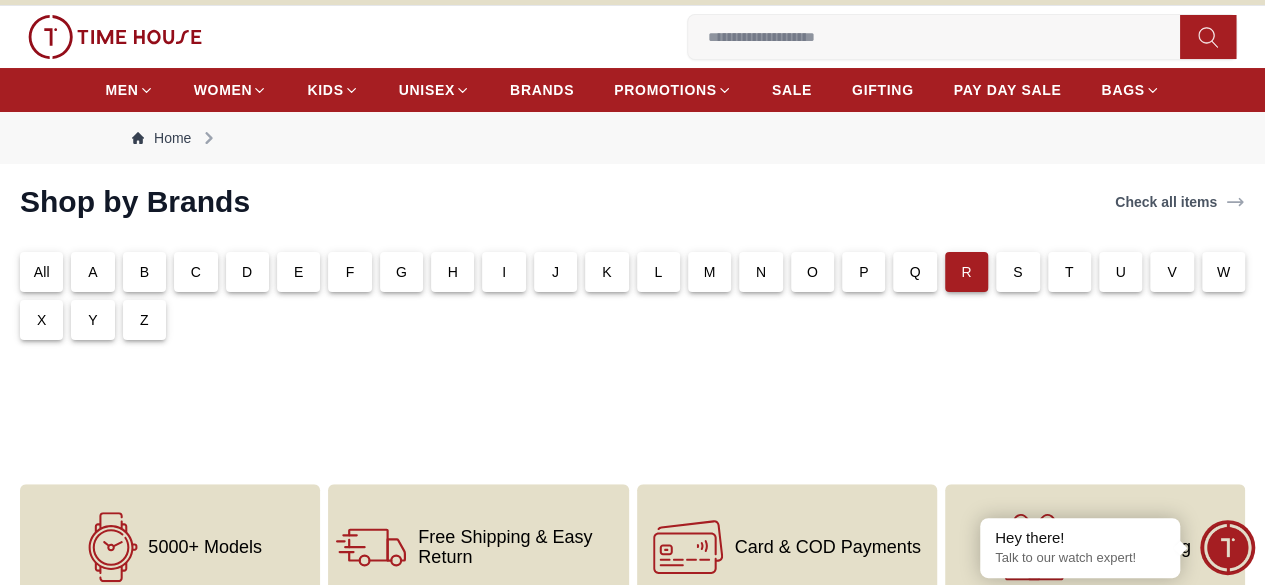 click on "S" at bounding box center (1017, 272) 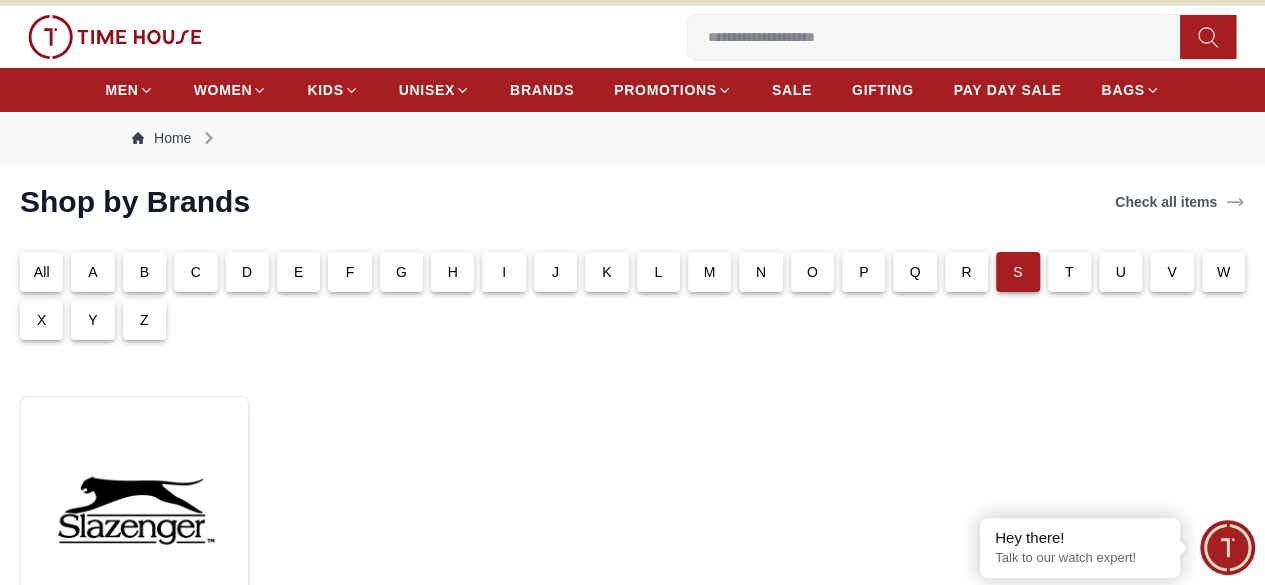 click on "T" at bounding box center (1069, 272) 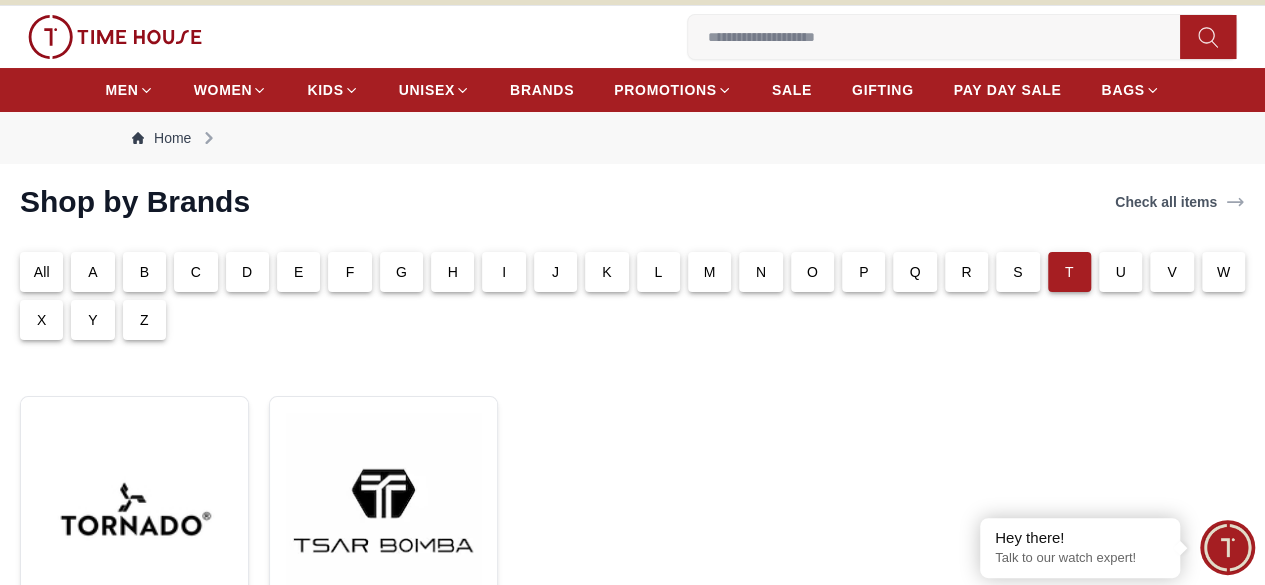 click on "Shop by Brands Check all items All A B C D E F G H I J K L M N O P Q R S T U V W X Y Z" at bounding box center [632, 436] 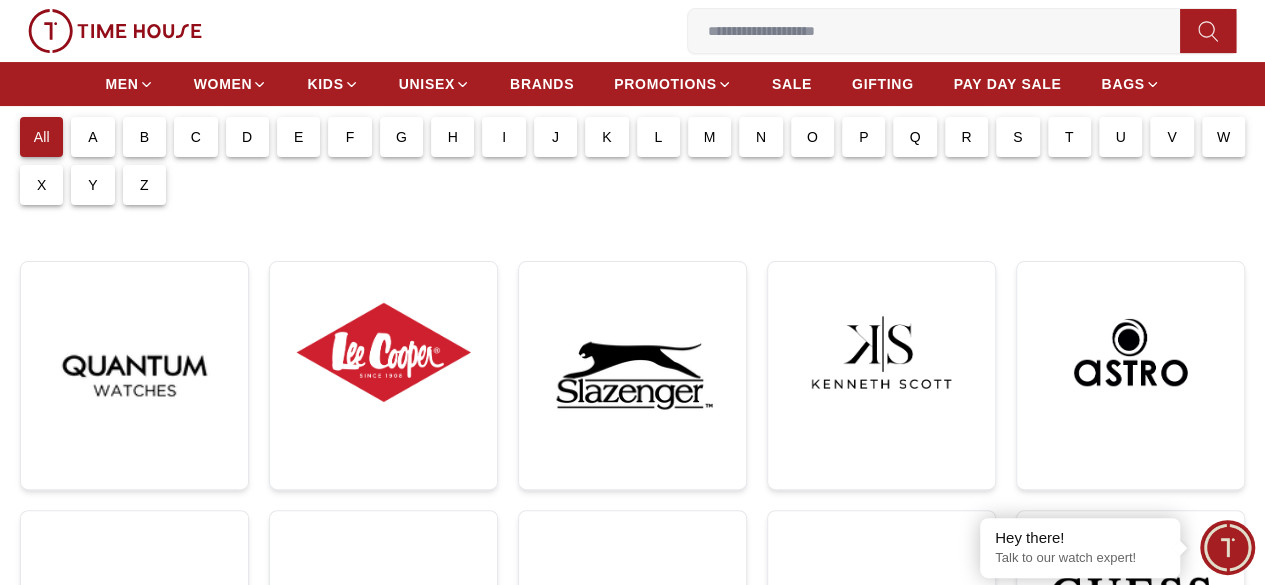 scroll, scrollTop: 165, scrollLeft: 0, axis: vertical 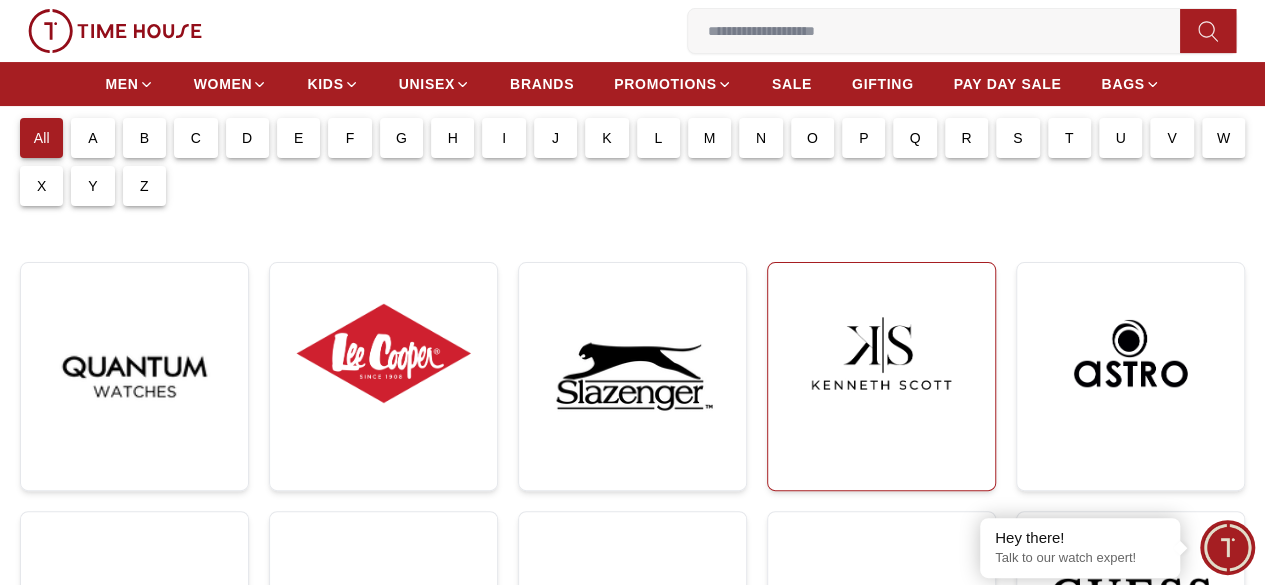 click at bounding box center [881, 353] 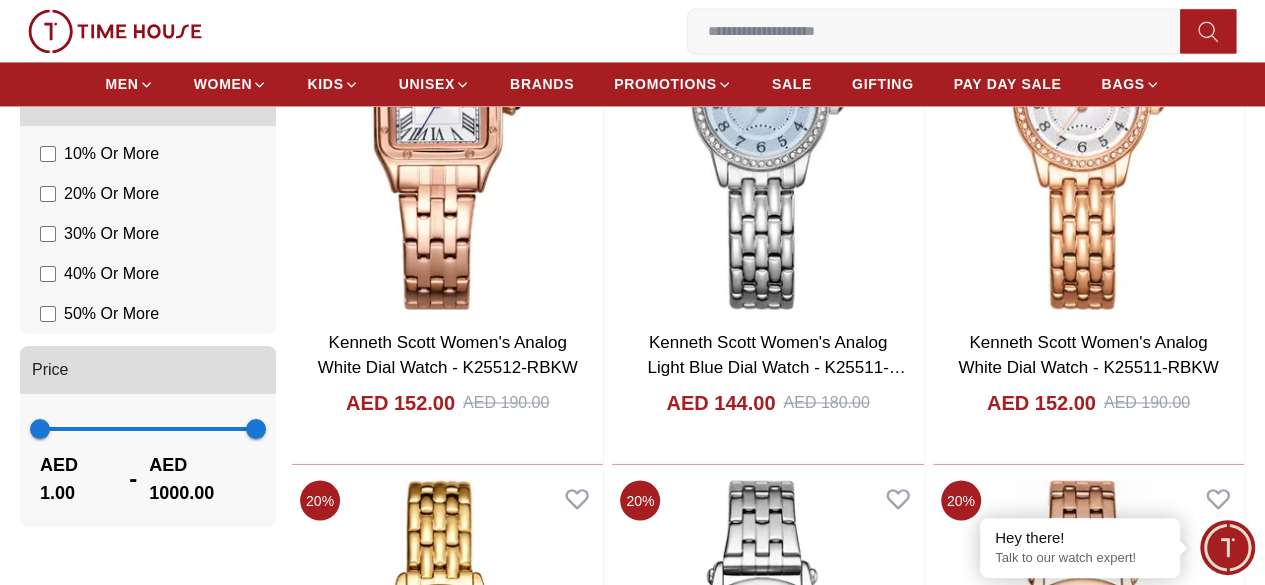 scroll, scrollTop: 1589, scrollLeft: 0, axis: vertical 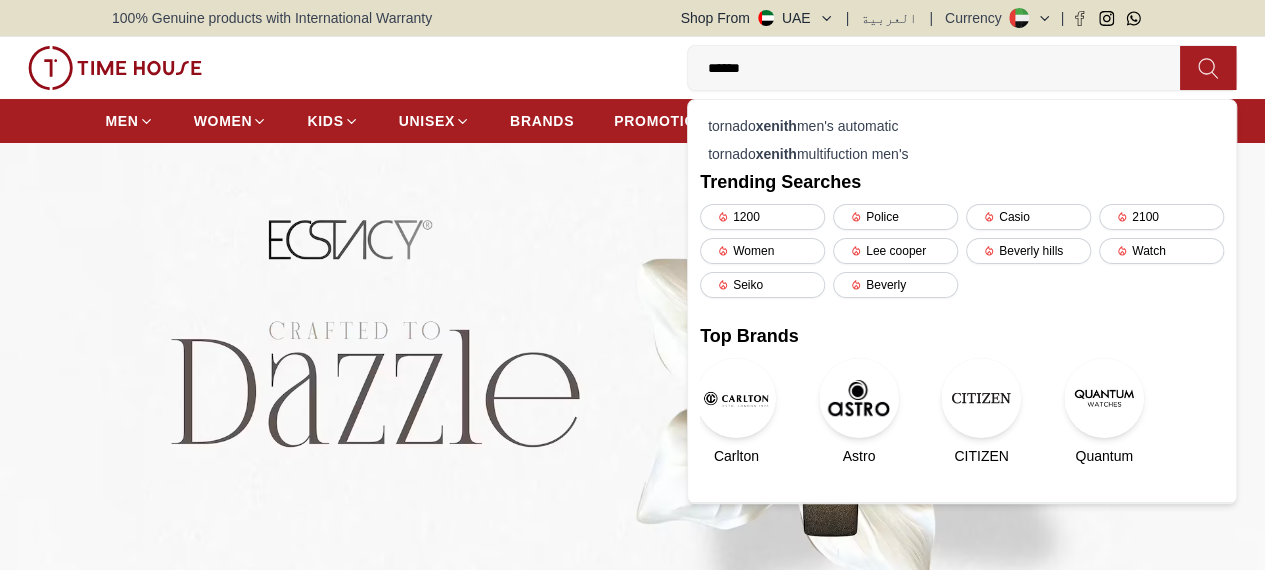 type on "******" 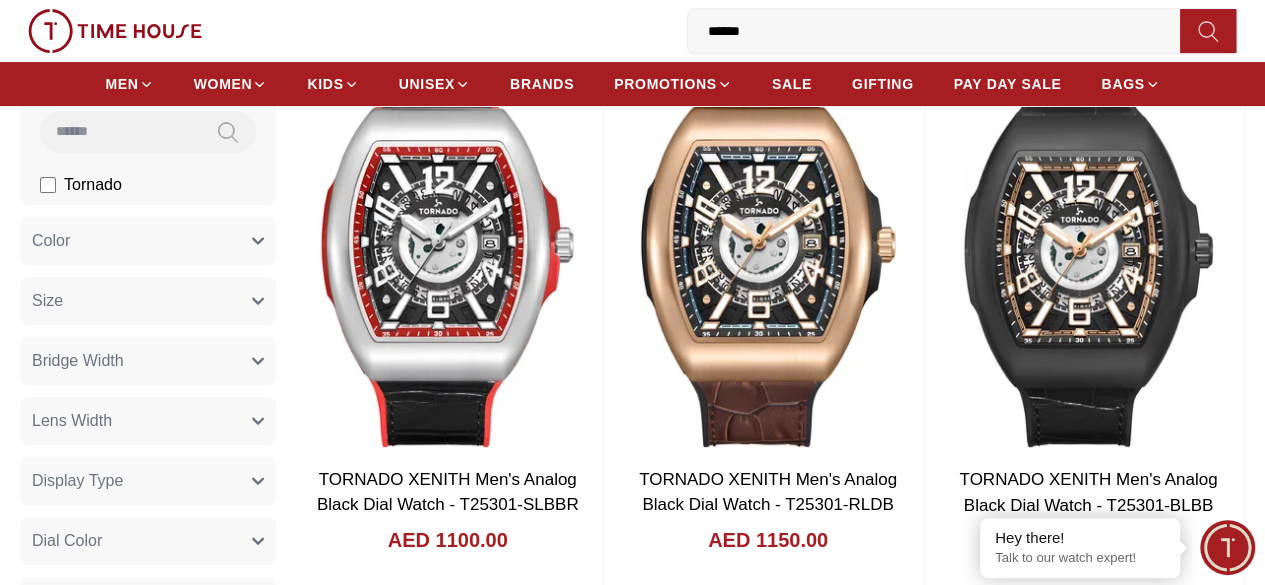 scroll, scrollTop: 24, scrollLeft: 0, axis: vertical 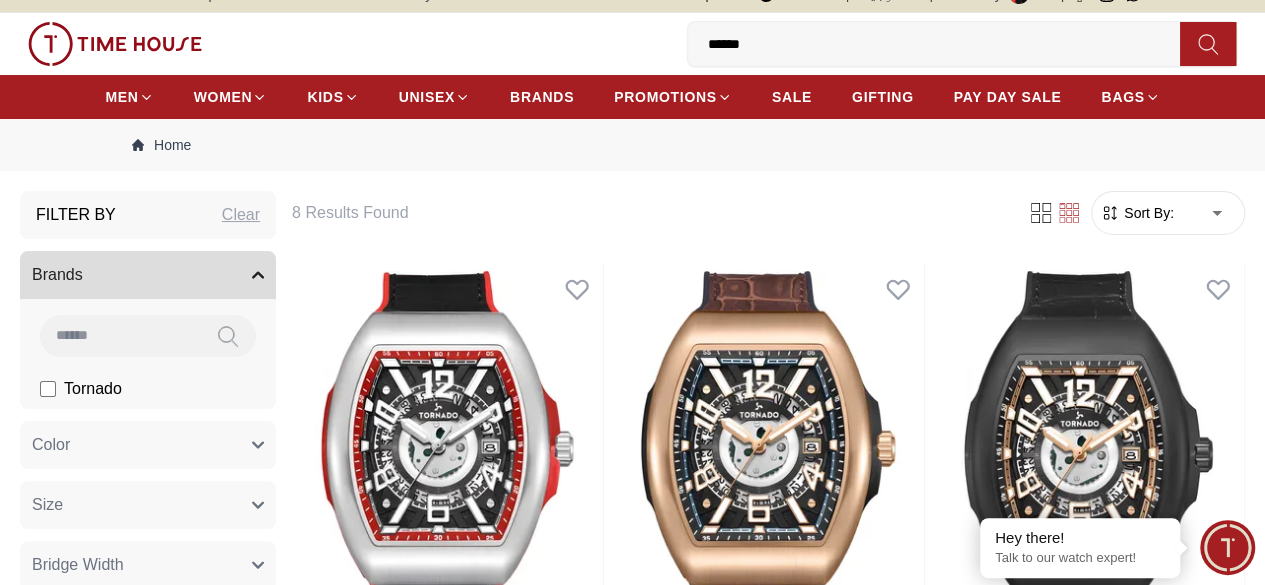 click on "Sort By: ​ ****** ​" at bounding box center [1168, 213] 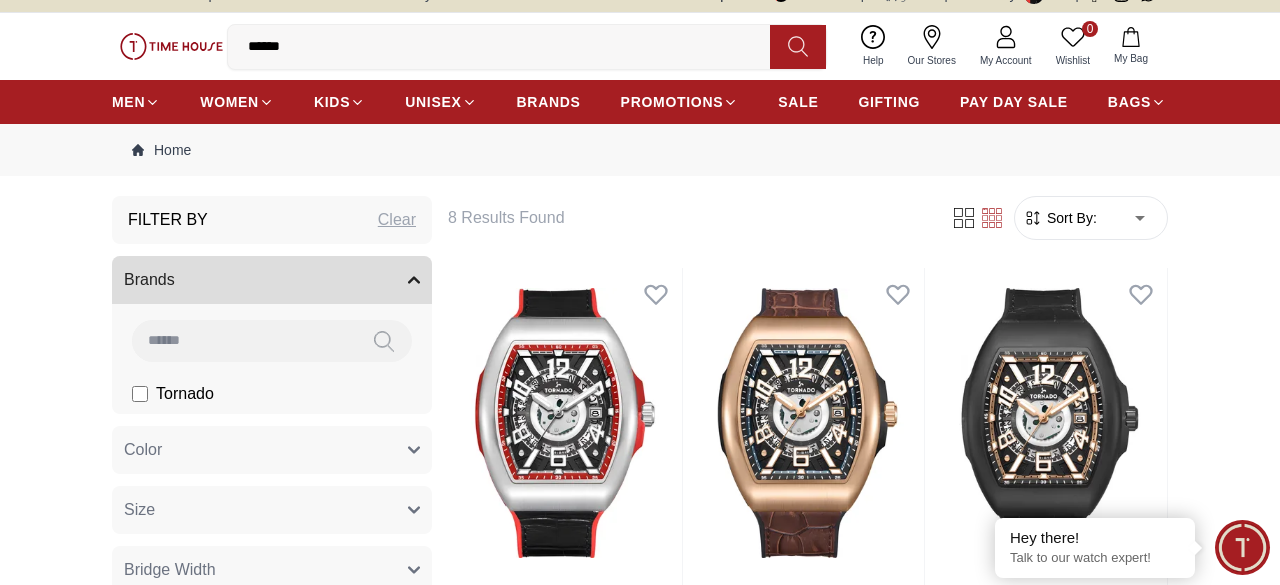 click on "100% Genuine products with International Warranty Shop From UAE | العربية |     Currency    | 0 Wishlist My Bag ****** tornado  xenith  men's automatic tornado  xenith  multifuction men's Trending Searches 1200 Police Casio 2100 Women Lee cooper Beverly hills Watch Seiko Beverly Top Brands Carlton Astro CITIZEN Quantum Help Our Stores My Account 0 Wishlist My Bag MEN WOMEN KIDS UNISEX BRANDS PROMOTIONS SALE GIFTING PAY DAY SALE BAGS Home    Filter By Clear Brands Tornado Color Black Green Blue Red Dark Blue Silver Silver / Black Orange Rose Gold Grey White Mop White White / Rose Gold Silver / Silver Dark Blue / Silver Silver / Gold Silver / Rose Gold Black / Black Black / Silver Black / Rose Gold Gold Yellow Dark Green Brown White / Silver Light Blue Black /Rose Gold Black /Grey Black /Red Black /Black Black / Rose Gold / Black Rose Gold / Black Rose Gold / Black / Black White Mop / Silver Blue / Rose Gold Pink Green /Silver Purple Silver Silver Silver / Blue Black  / Rose Gold Blue / Black" at bounding box center [640, 1239] 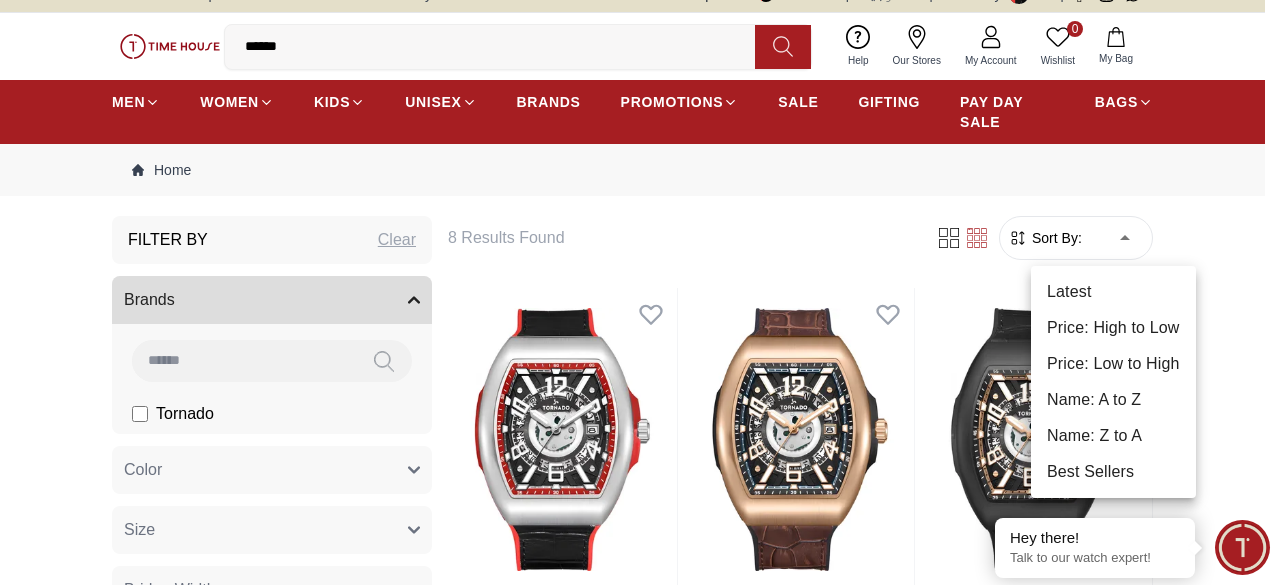 click on "Price: Low to High" at bounding box center [1113, 364] 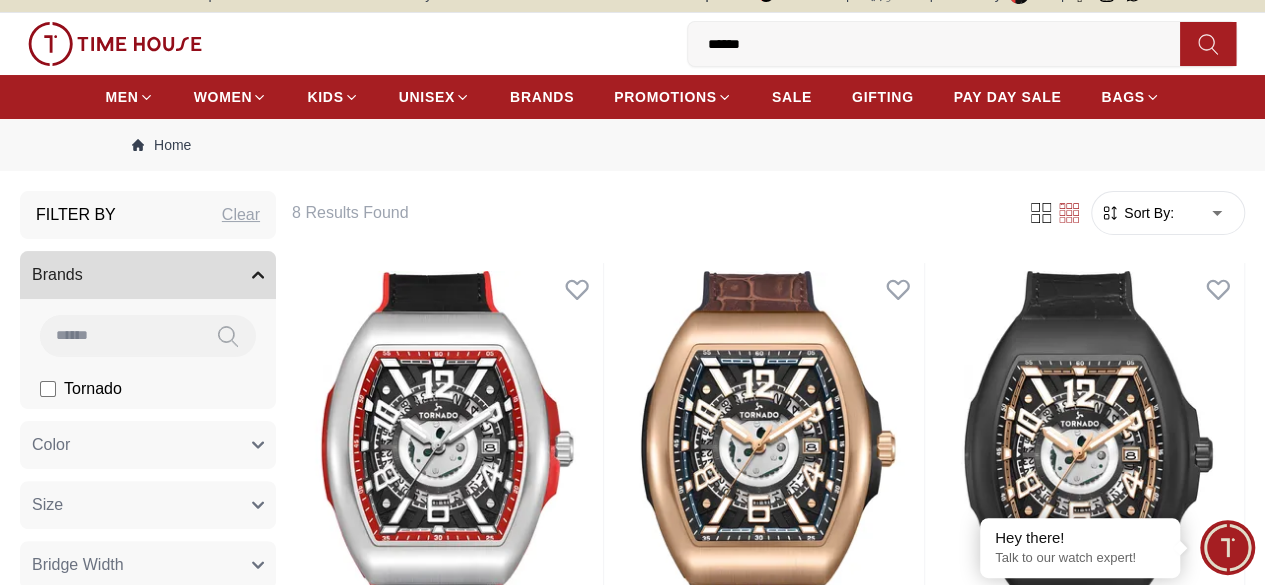 type on "*" 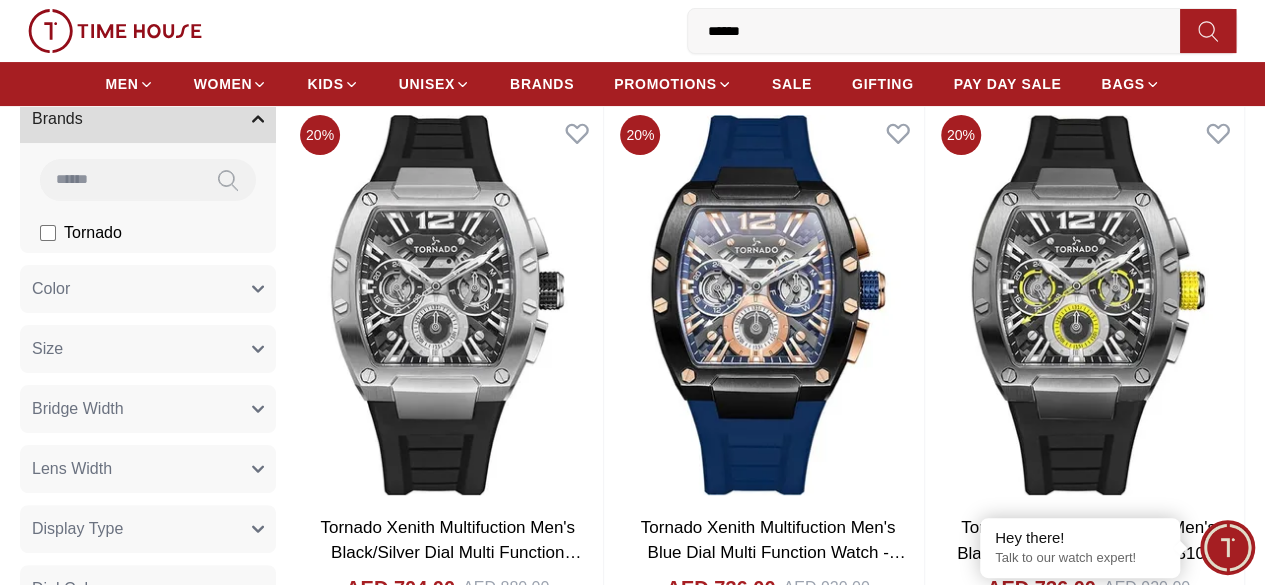 scroll, scrollTop: 148, scrollLeft: 0, axis: vertical 